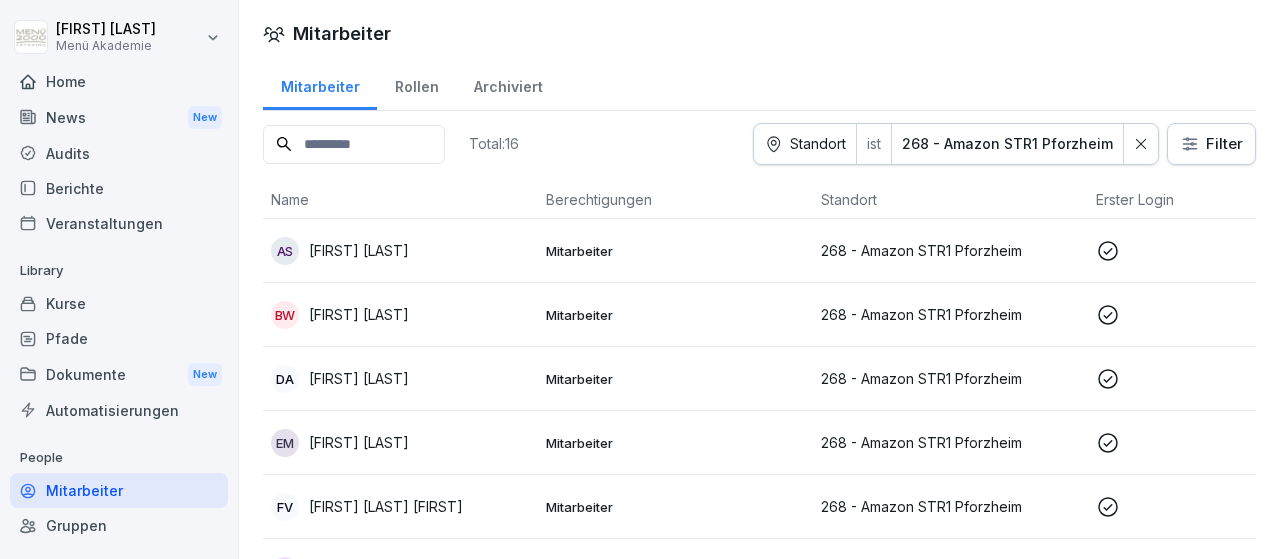 scroll, scrollTop: 0, scrollLeft: 0, axis: both 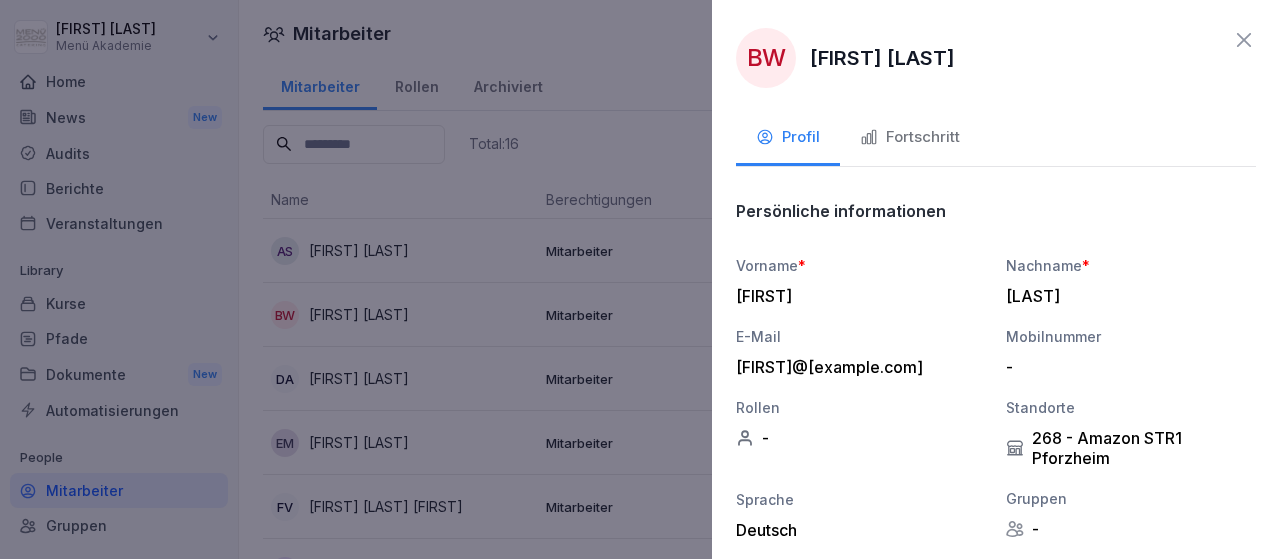 click on "Fortschritt" at bounding box center (910, 137) 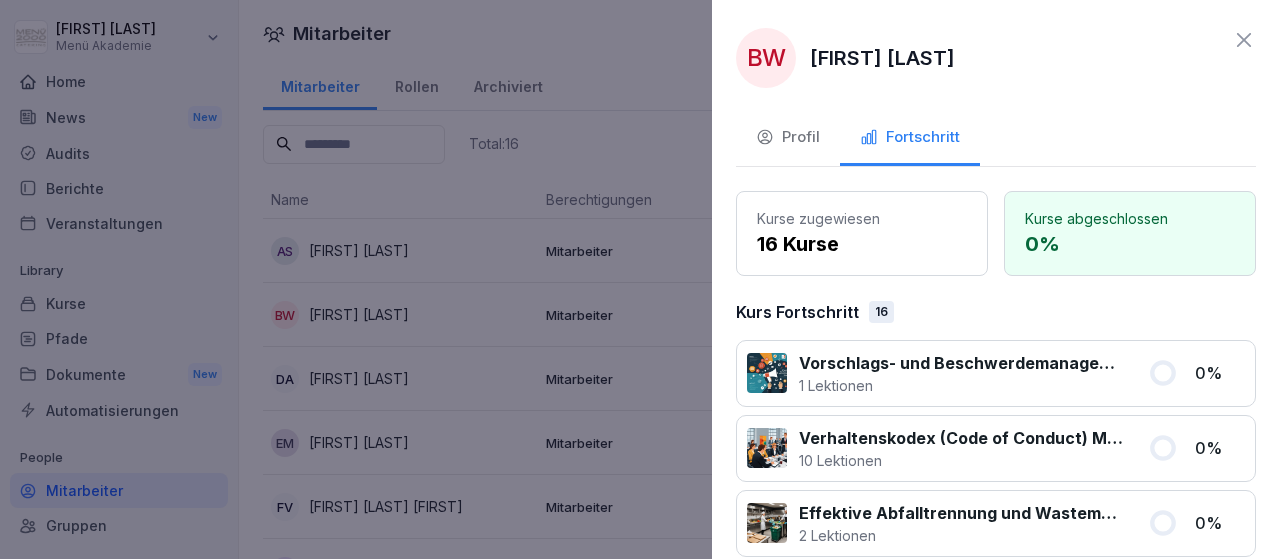 click at bounding box center (640, 279) 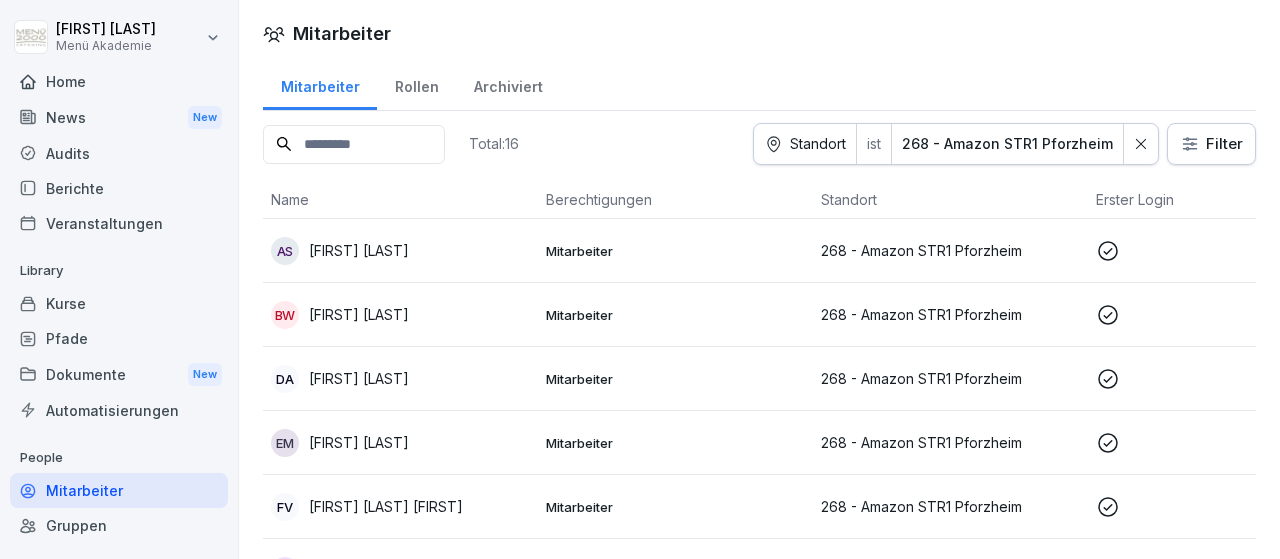 click on "[FIRST] [LAST]" at bounding box center (359, 378) 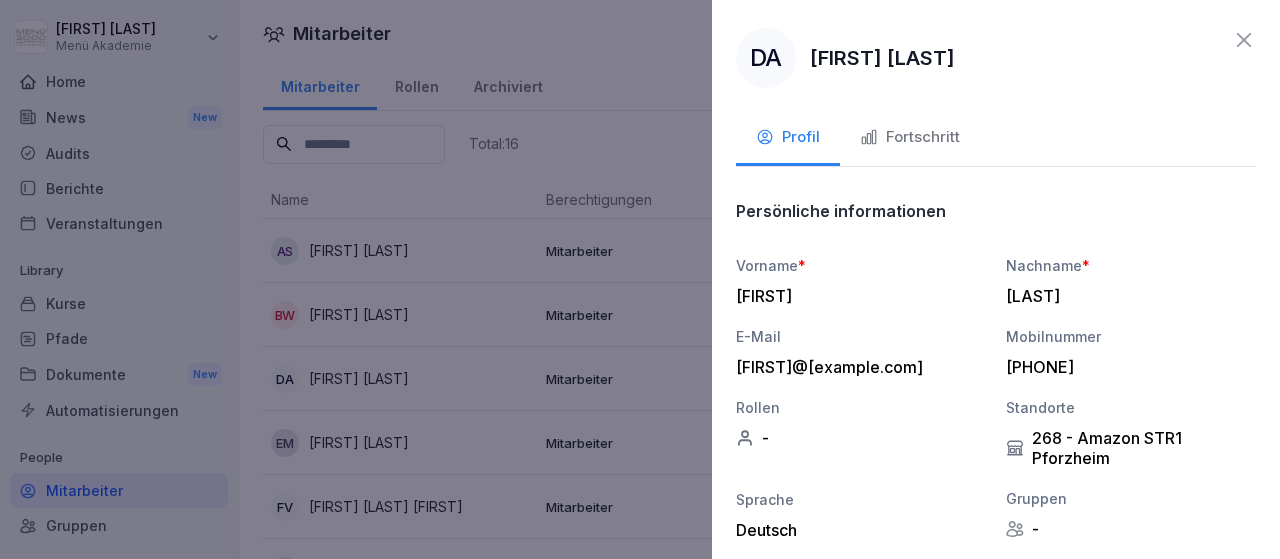 click on "Fortschritt" at bounding box center [910, 137] 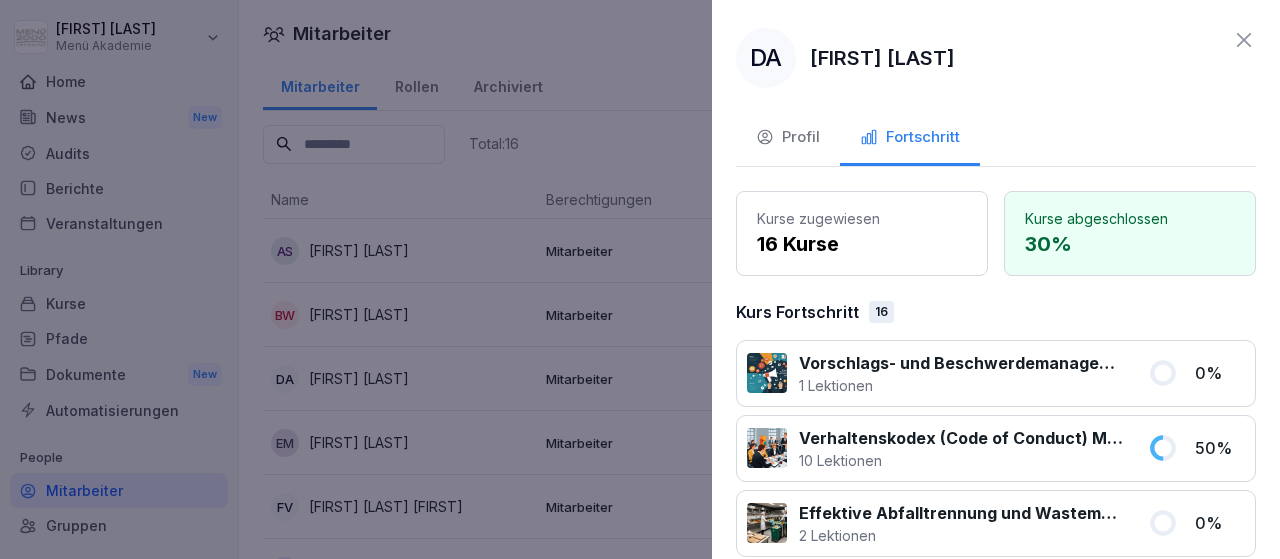 click at bounding box center [640, 279] 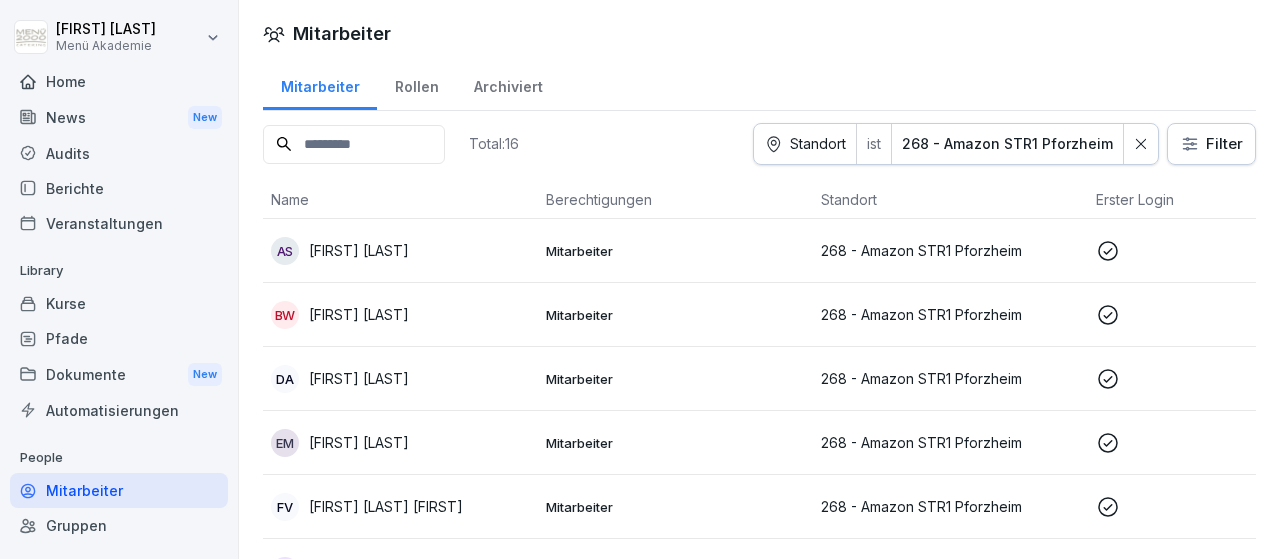 click on "[FIRST] [LAST]" at bounding box center (359, 442) 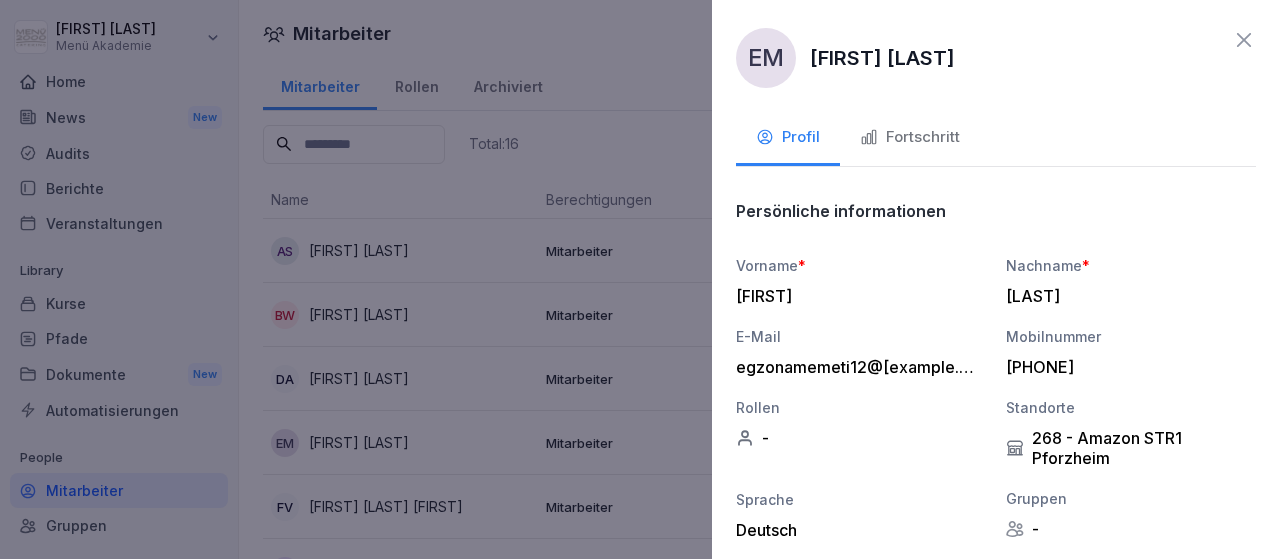 click on "Fortschritt" at bounding box center (910, 137) 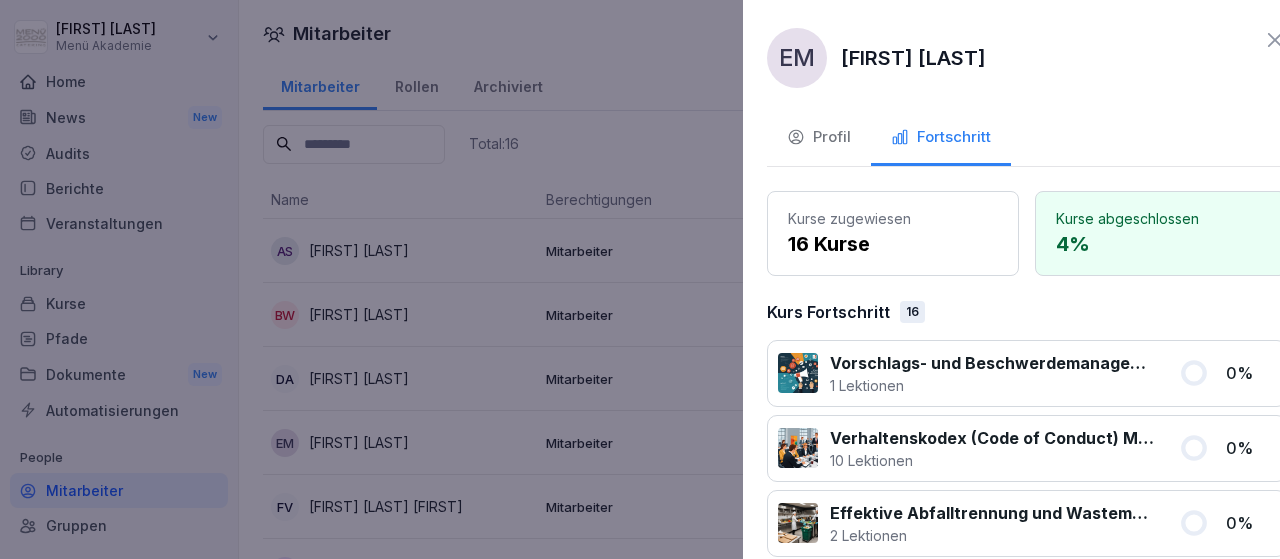 click at bounding box center [640, 279] 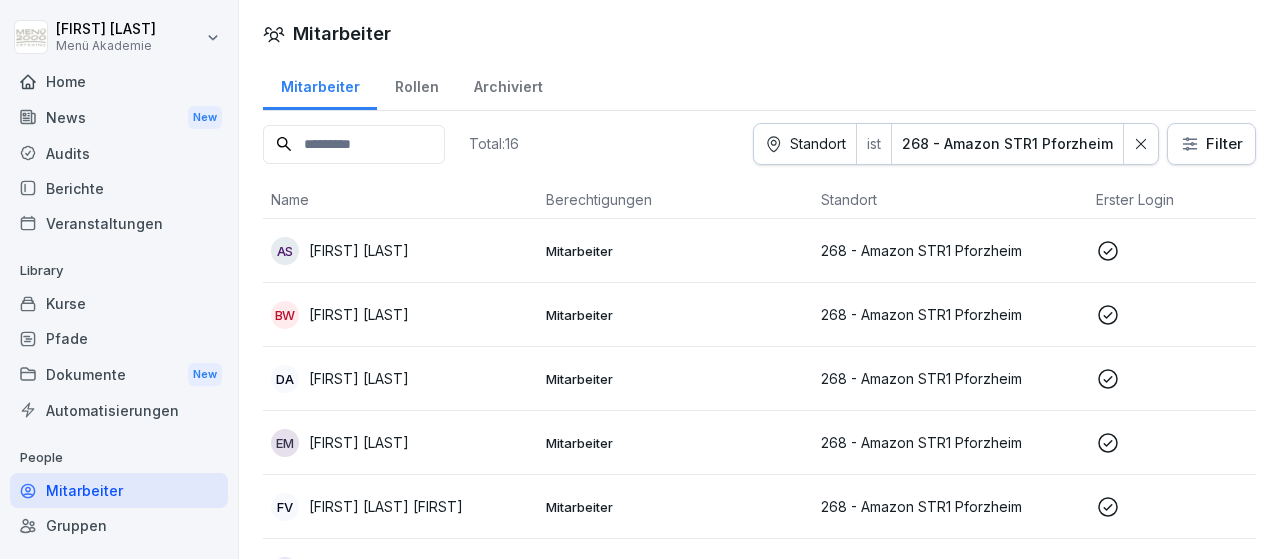 click on "[FIRST] [LAST] [FIRST]" at bounding box center (386, 506) 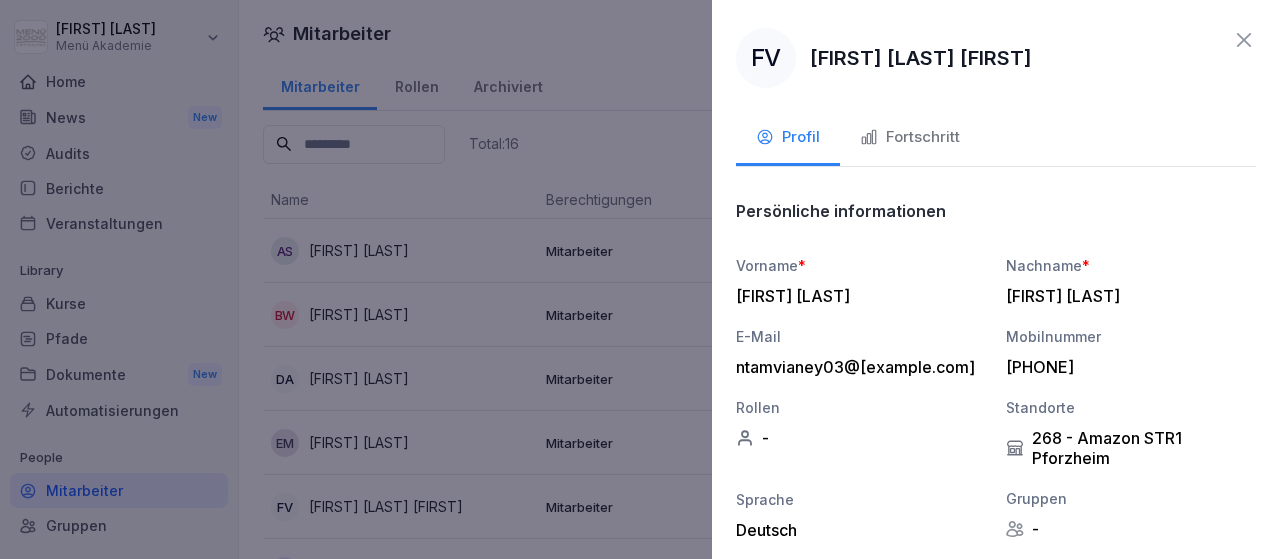 click on "Fortschritt" at bounding box center [910, 137] 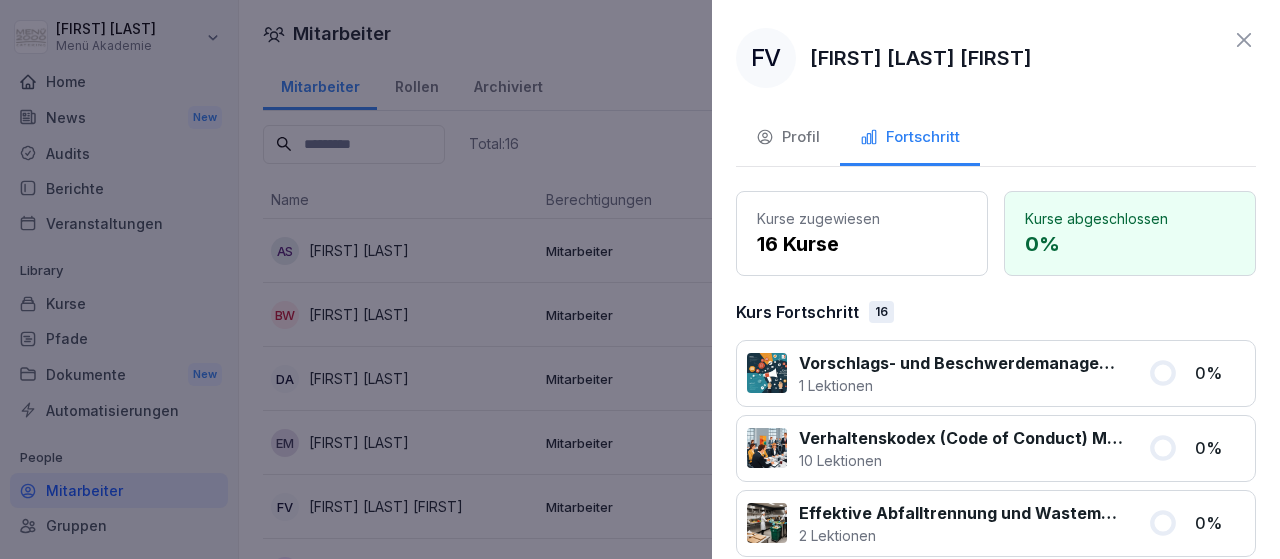 click at bounding box center (640, 279) 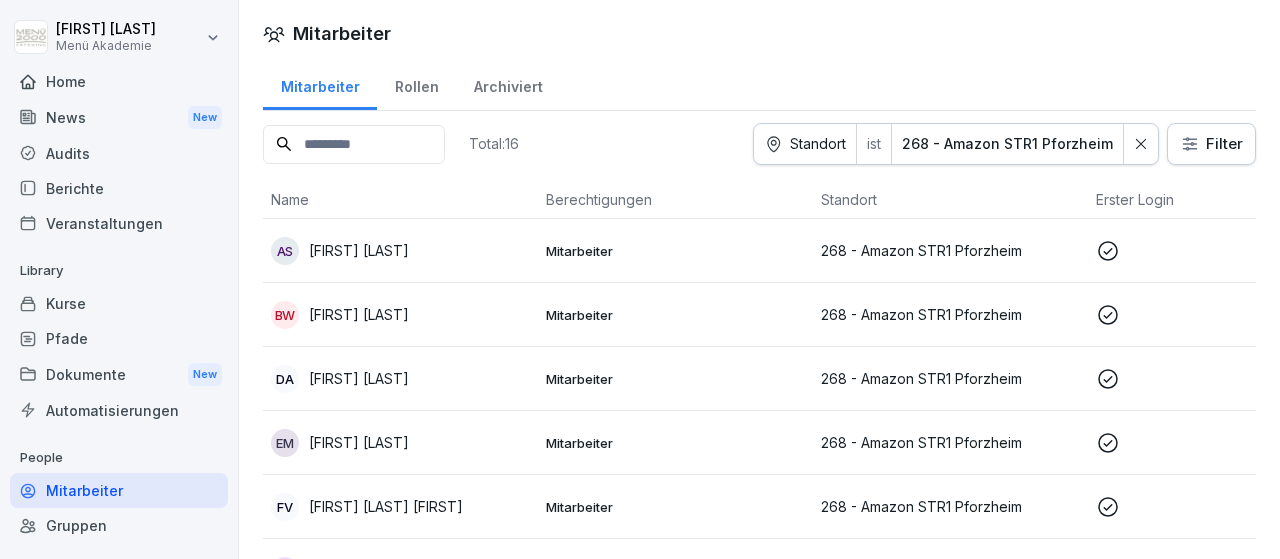 scroll, scrollTop: 116, scrollLeft: 0, axis: vertical 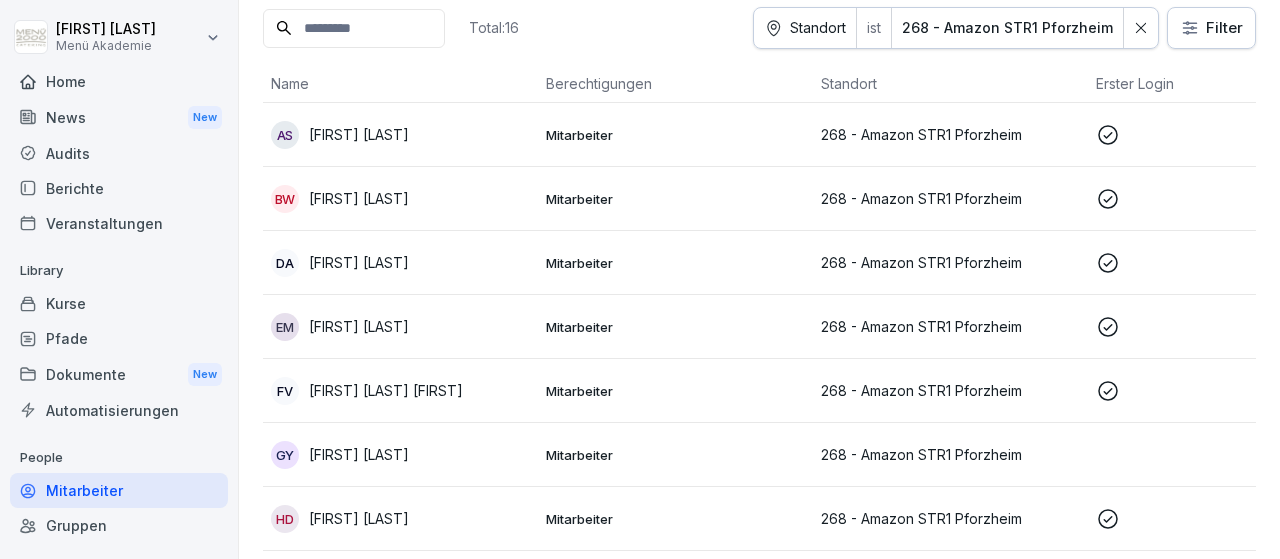 click on "[FIRST] [LAST]" at bounding box center (359, 454) 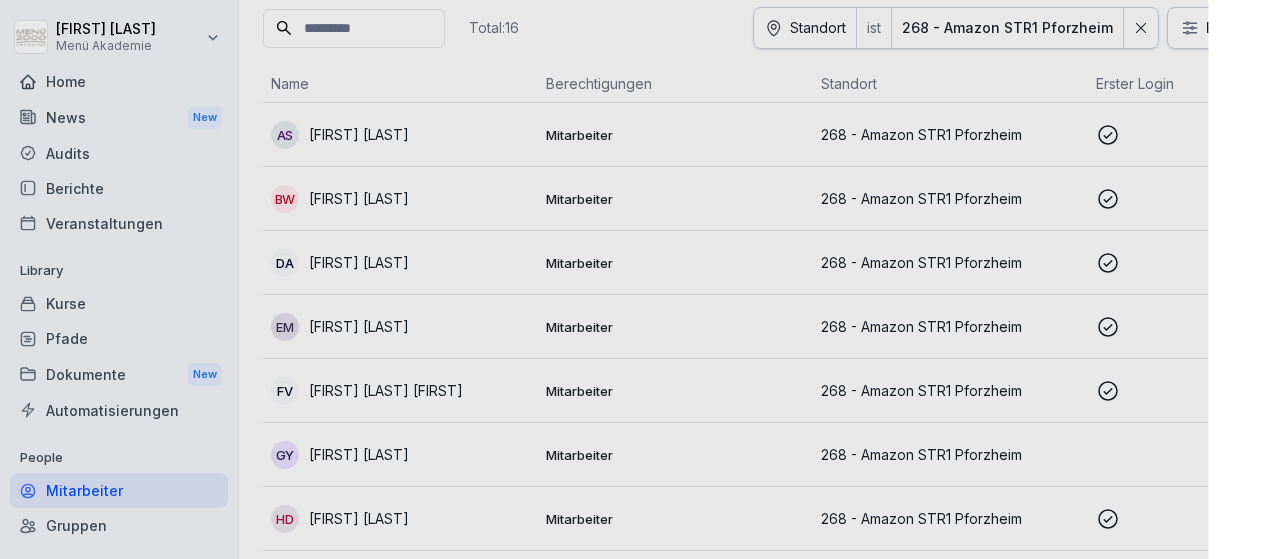 scroll, scrollTop: 116, scrollLeft: 0, axis: vertical 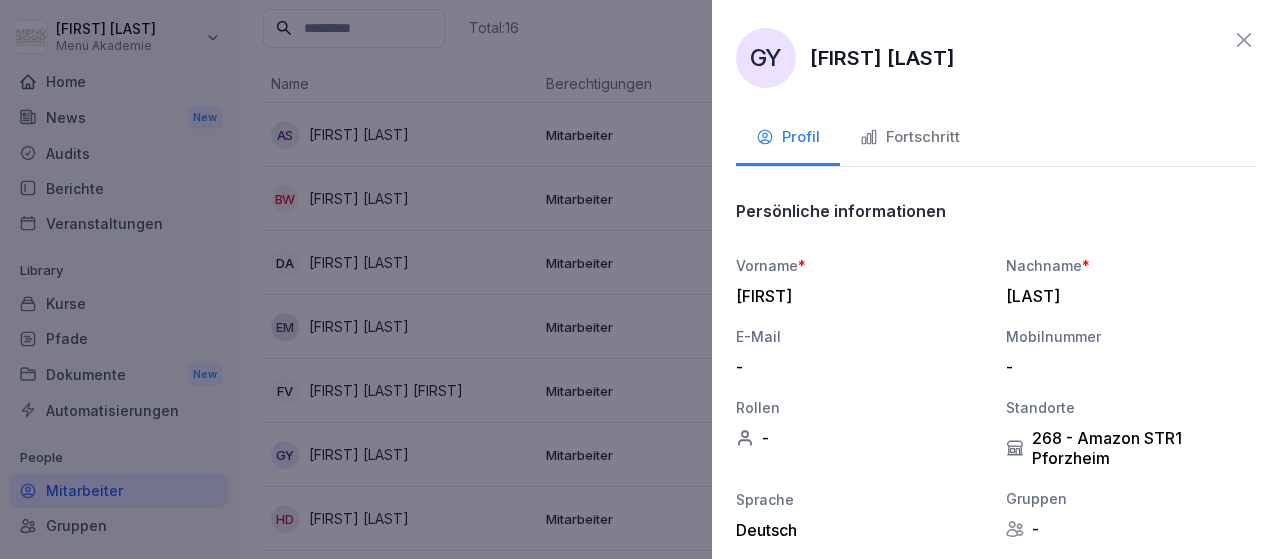 click on "Fortschritt" at bounding box center [910, 137] 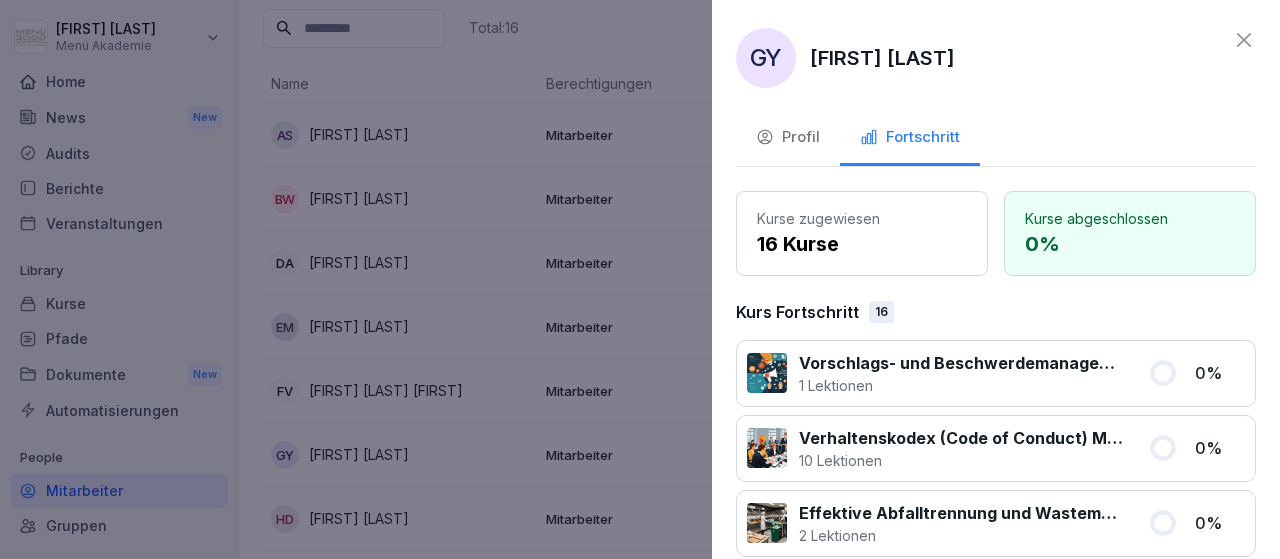 click at bounding box center (640, 279) 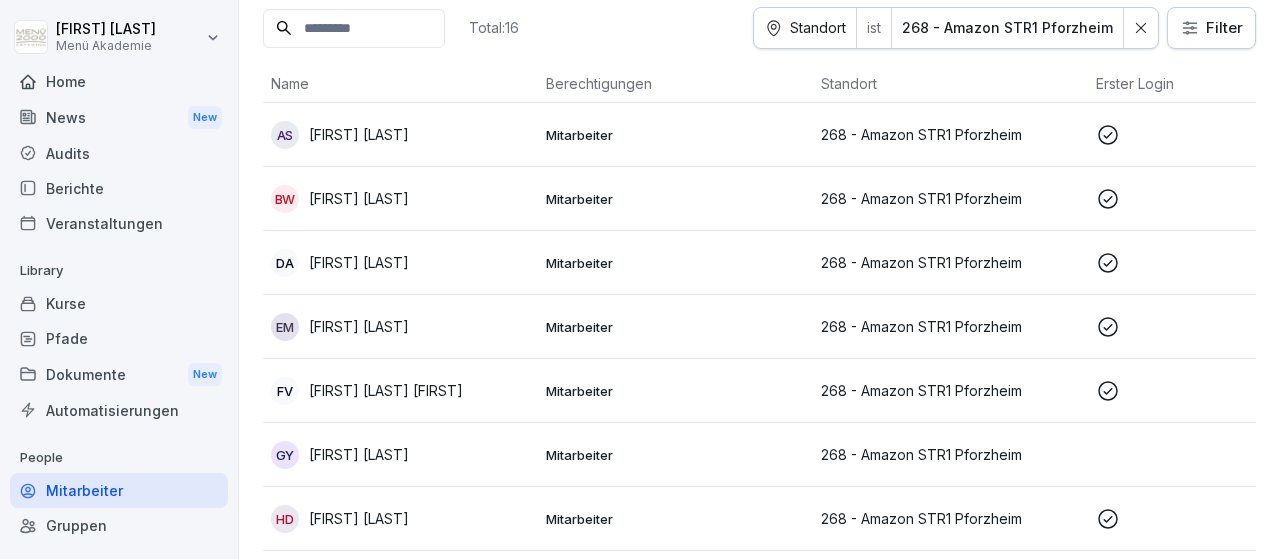 scroll, scrollTop: 116, scrollLeft: 0, axis: vertical 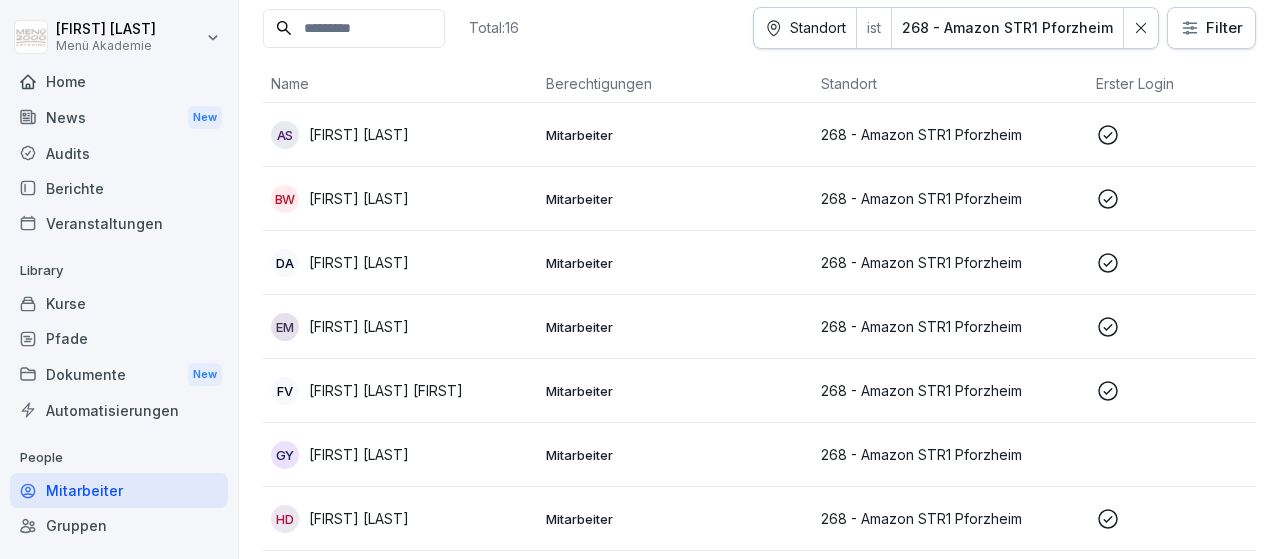 click on "[FIRST] [LAST]" at bounding box center [359, 454] 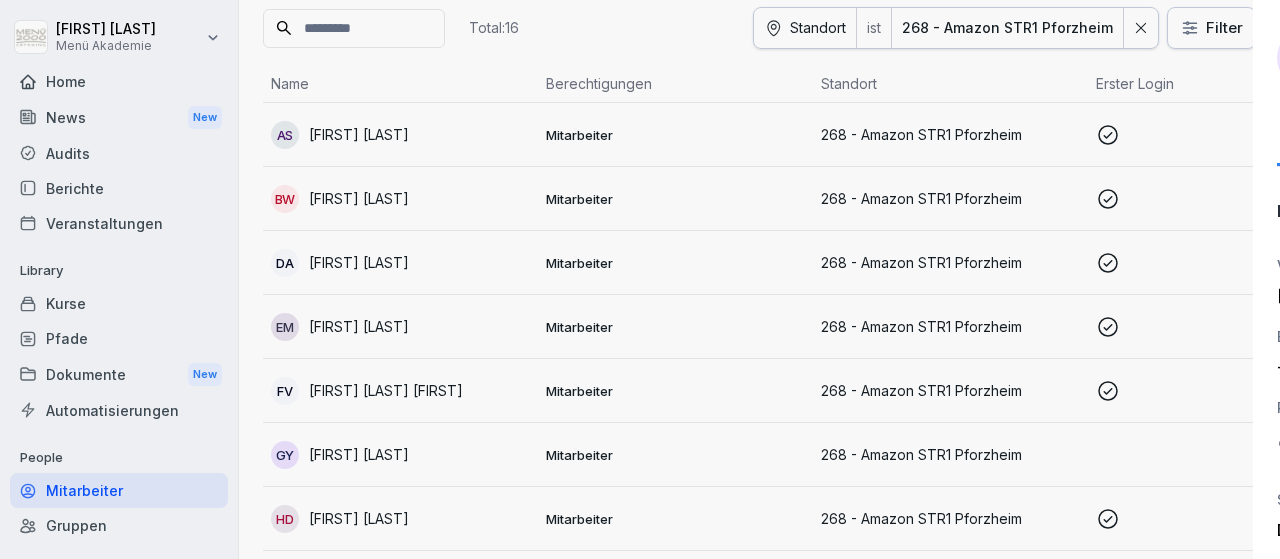 scroll, scrollTop: 116, scrollLeft: 0, axis: vertical 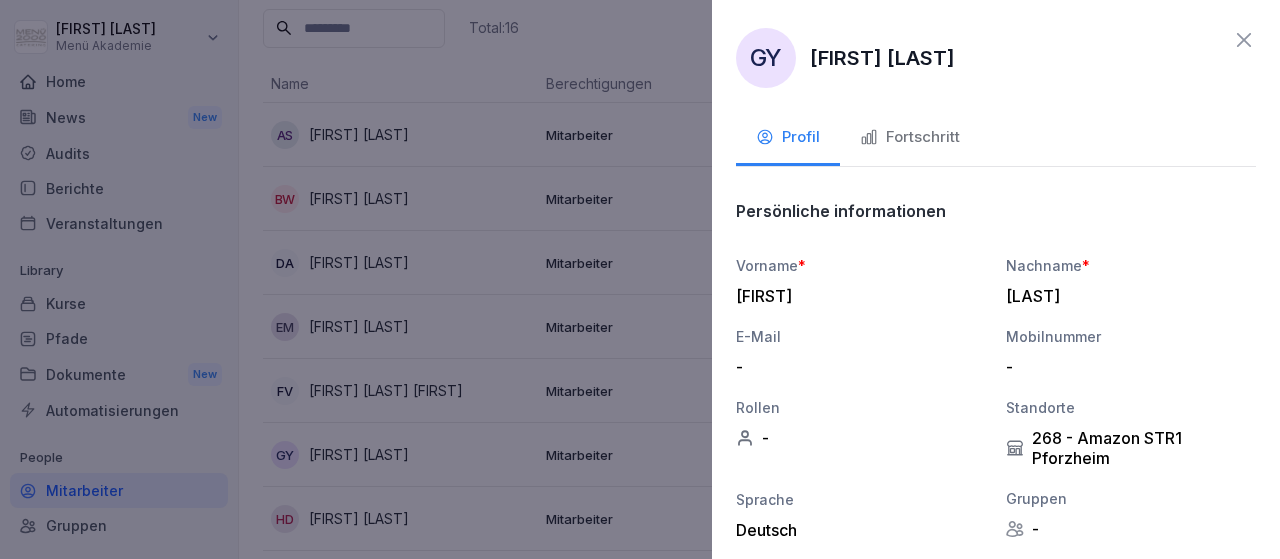 click at bounding box center [640, 279] 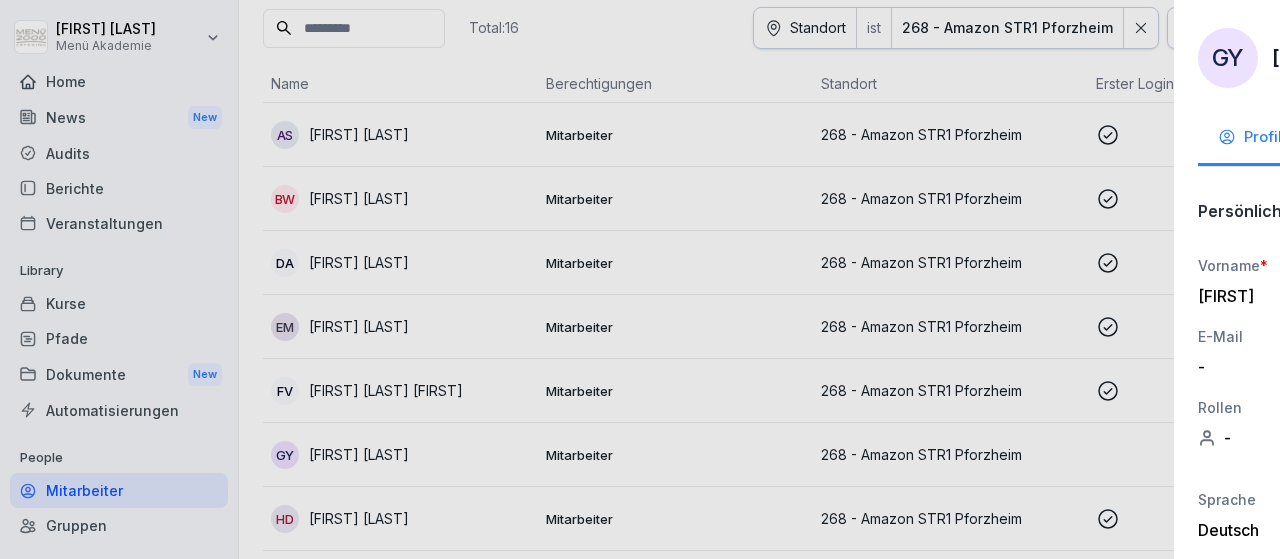 scroll, scrollTop: 116, scrollLeft: 0, axis: vertical 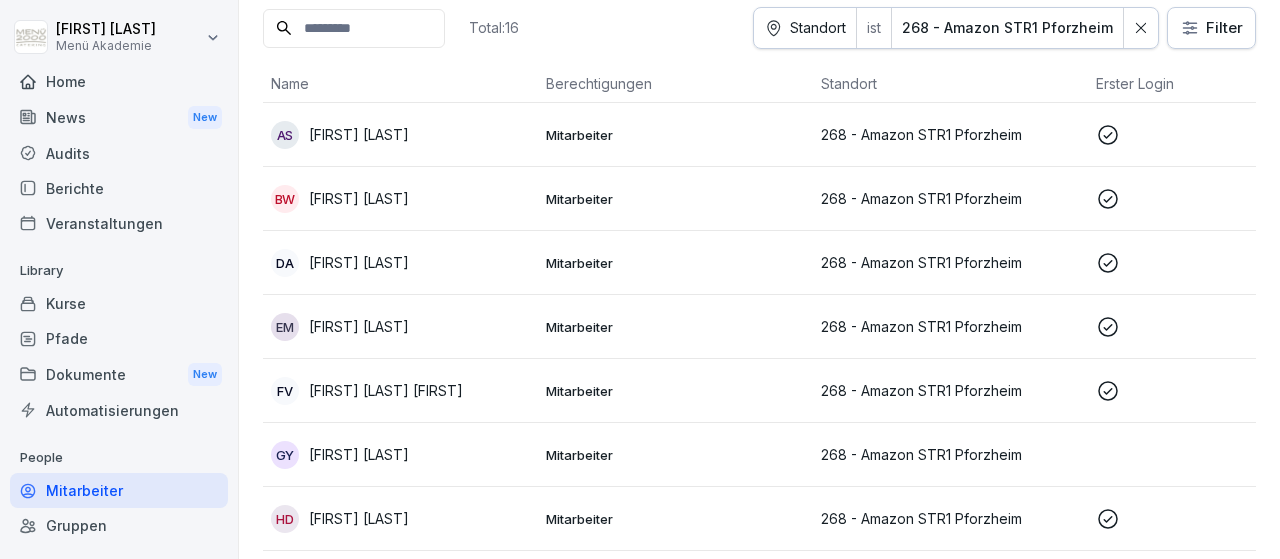 click on "[FIRST] [LAST]" at bounding box center (359, 518) 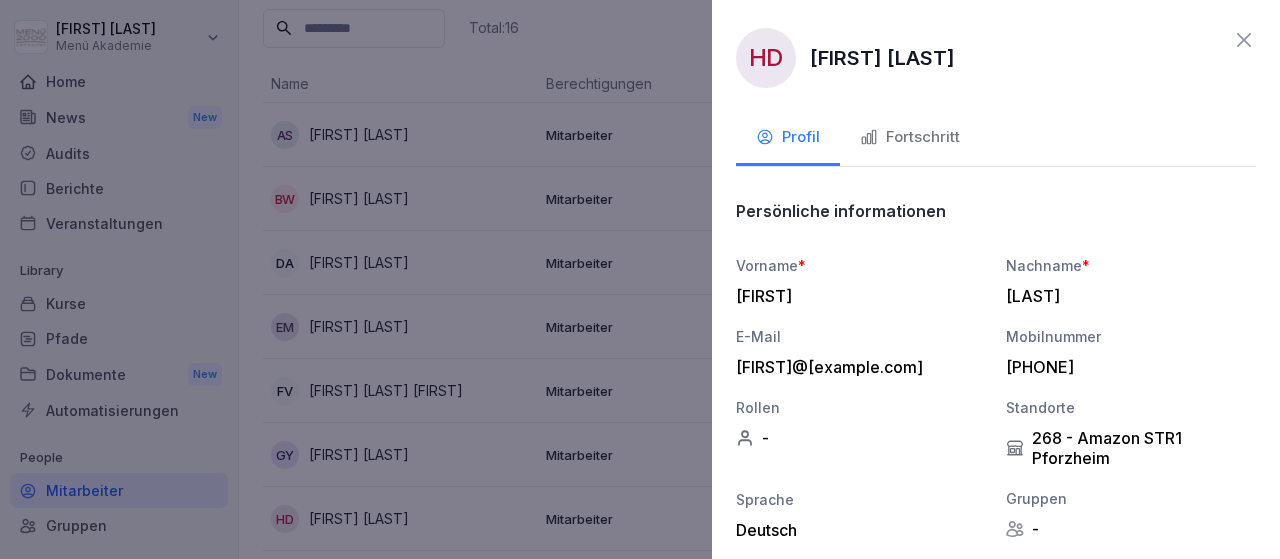 click on "Fortschritt" at bounding box center (910, 137) 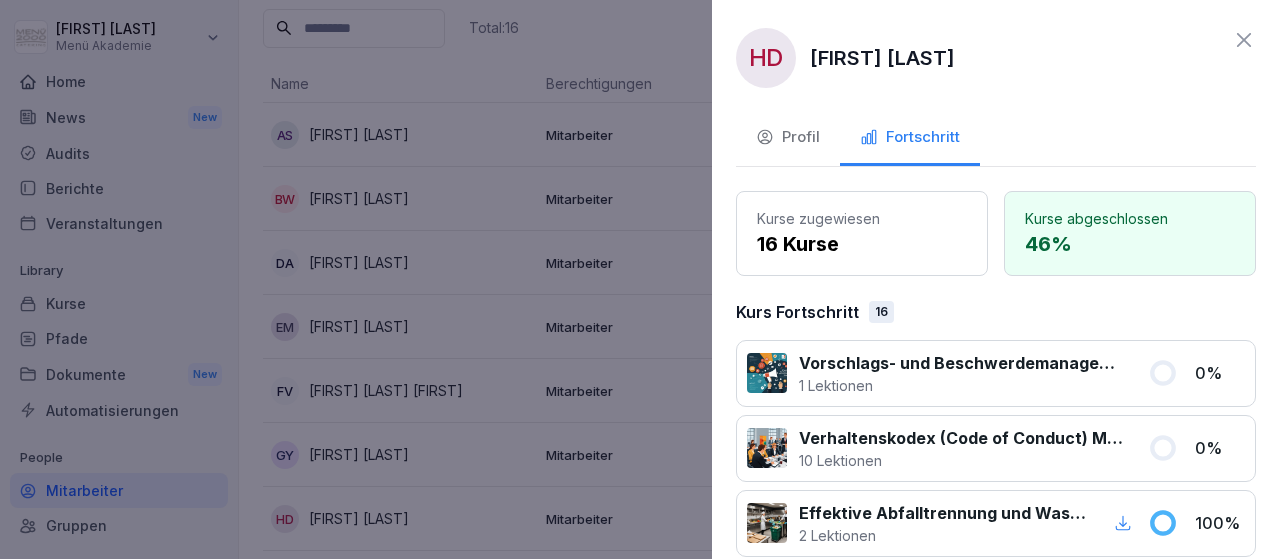 click at bounding box center (640, 279) 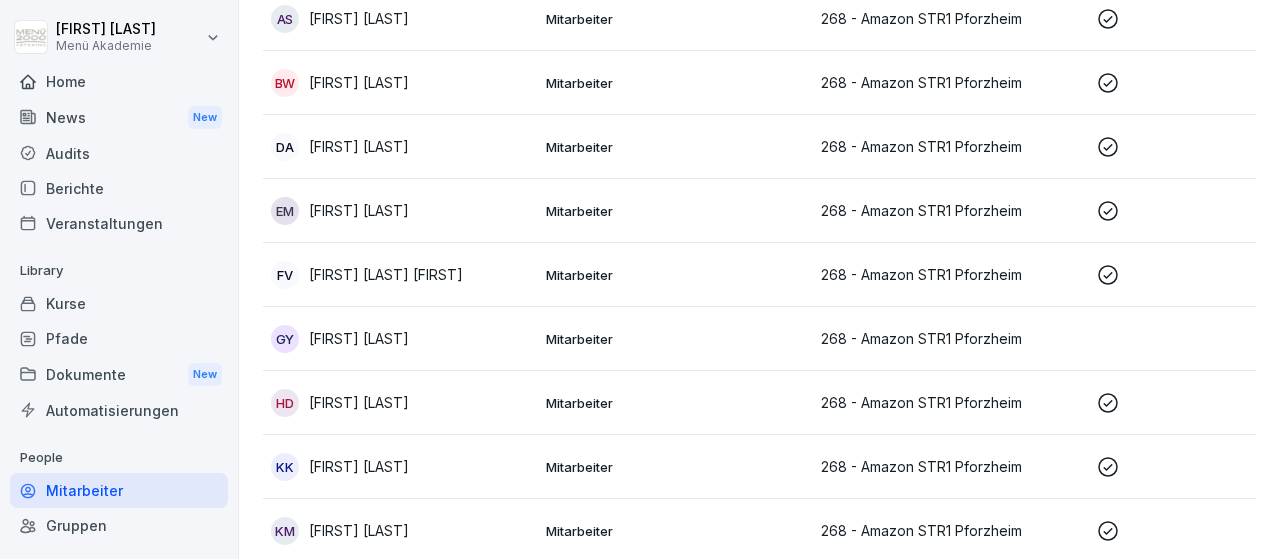 scroll, scrollTop: 348, scrollLeft: 0, axis: vertical 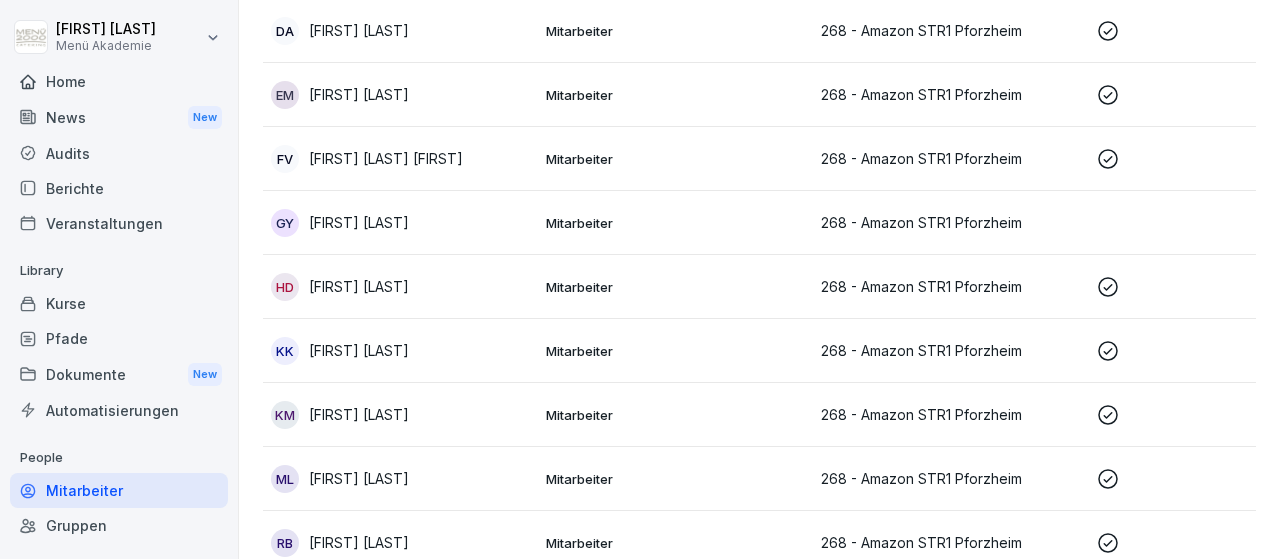 click on "[FIRST] [LAST]" at bounding box center (359, 414) 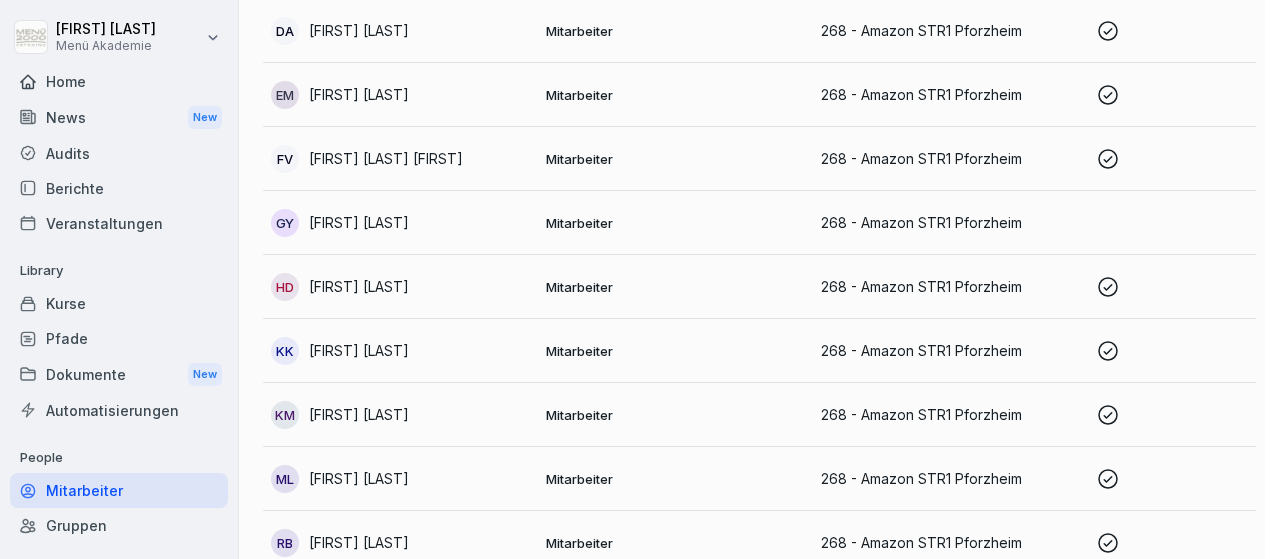 scroll, scrollTop: 348, scrollLeft: 0, axis: vertical 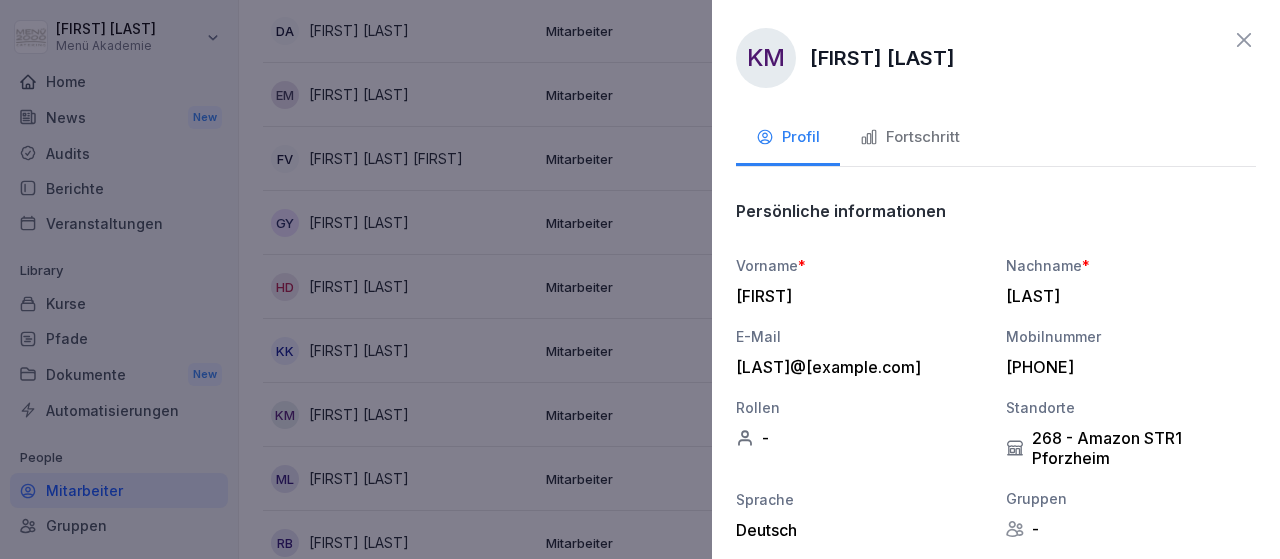 click on "Fortschritt" at bounding box center [910, 137] 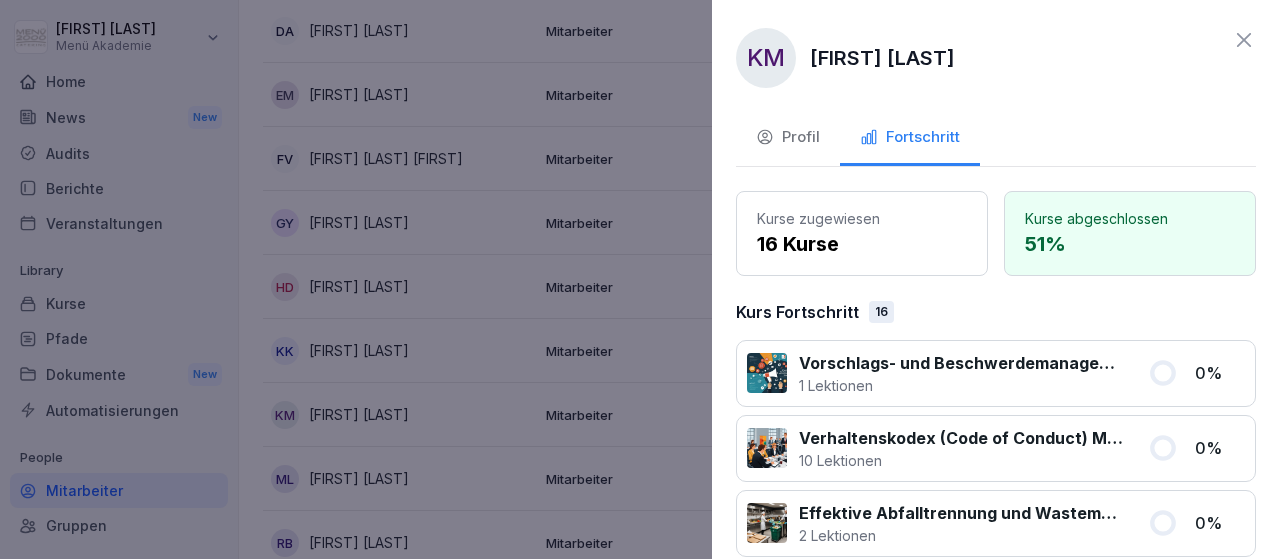 click at bounding box center [640, 279] 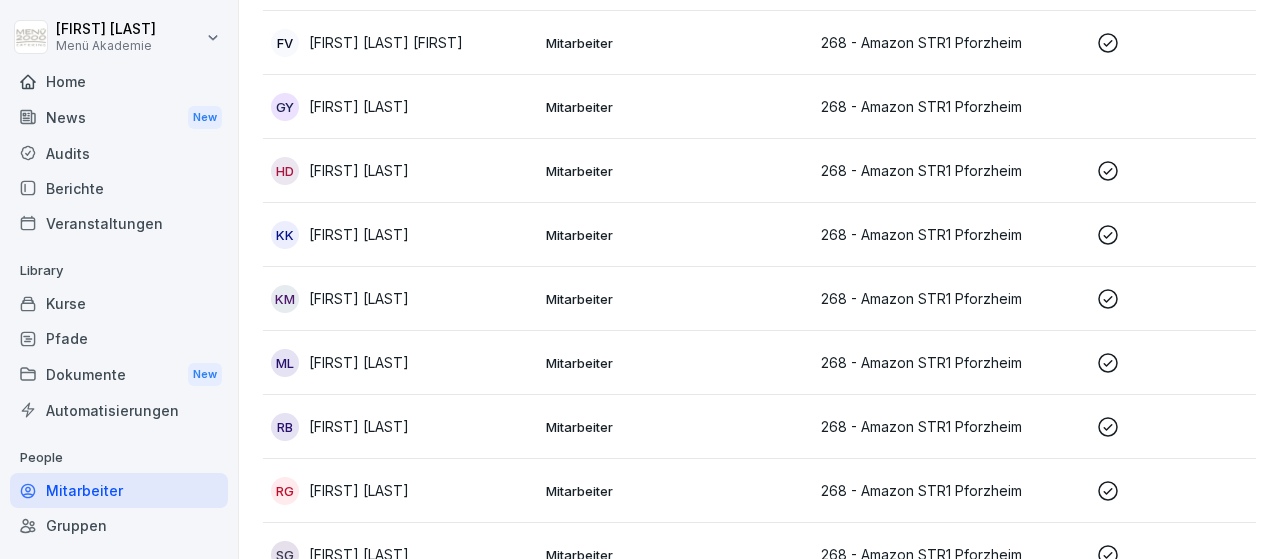 click on "[FIRST] [LAST]" at bounding box center [359, 362] 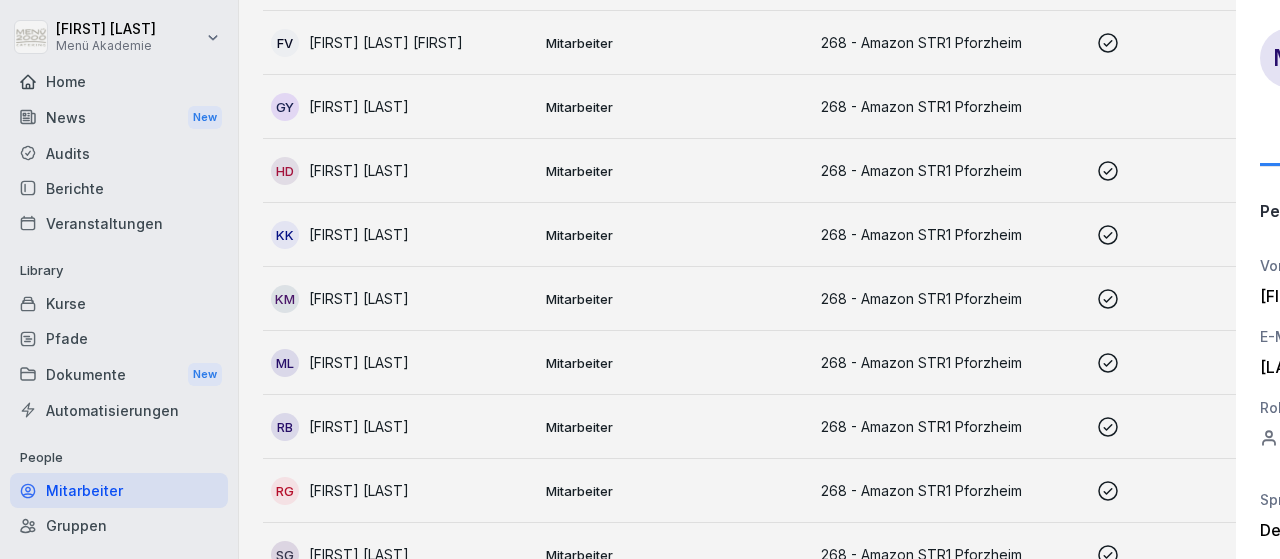 scroll, scrollTop: 464, scrollLeft: 0, axis: vertical 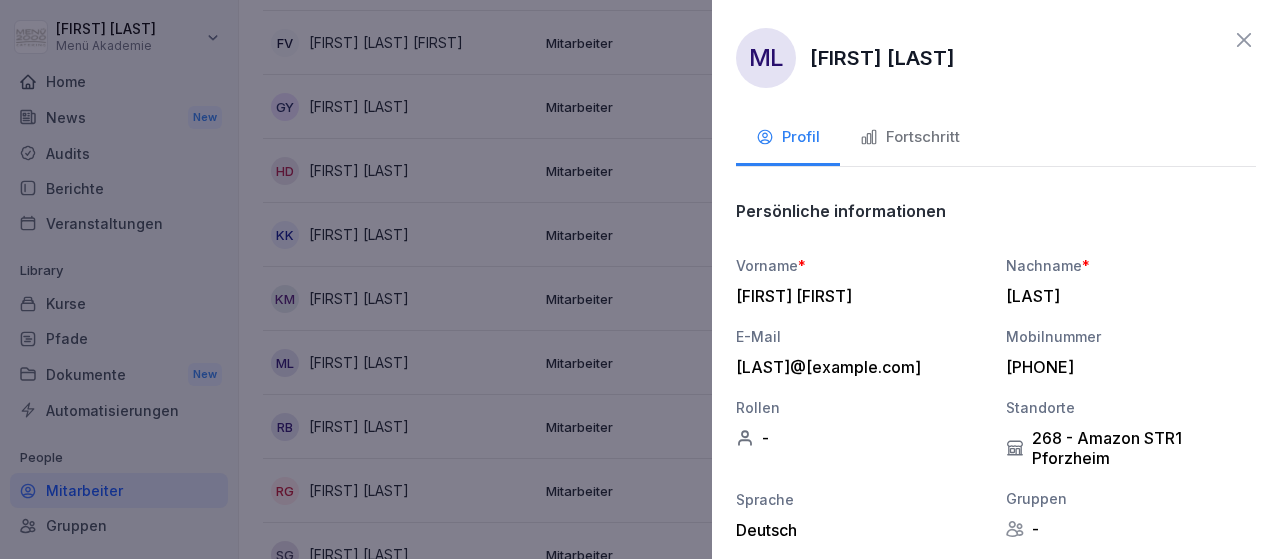 click on "Fortschritt" at bounding box center [910, 137] 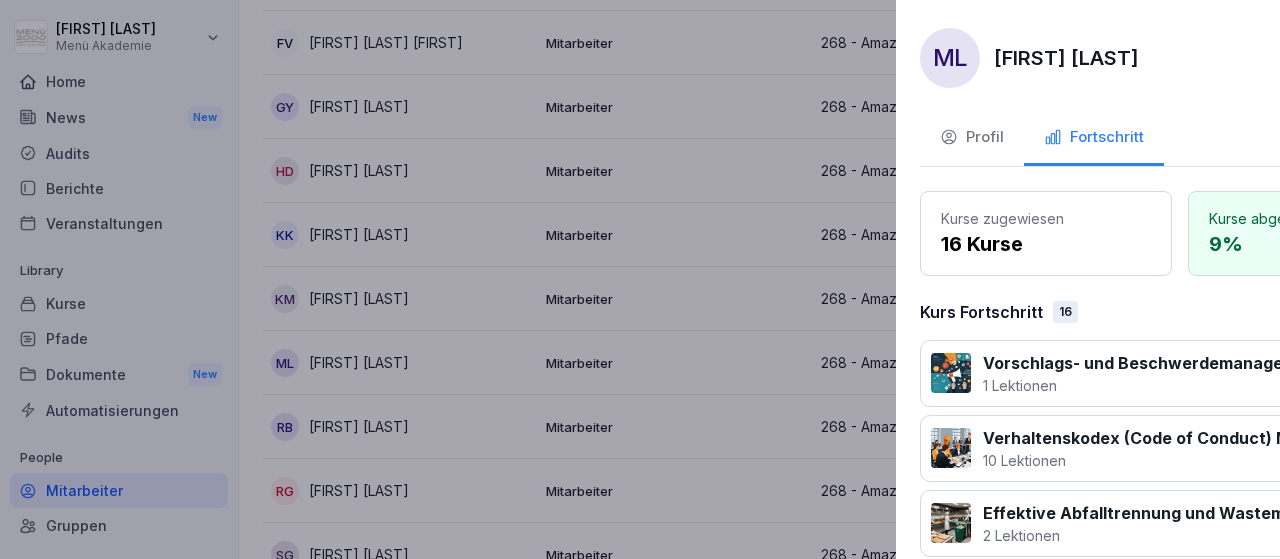 click at bounding box center [640, 279] 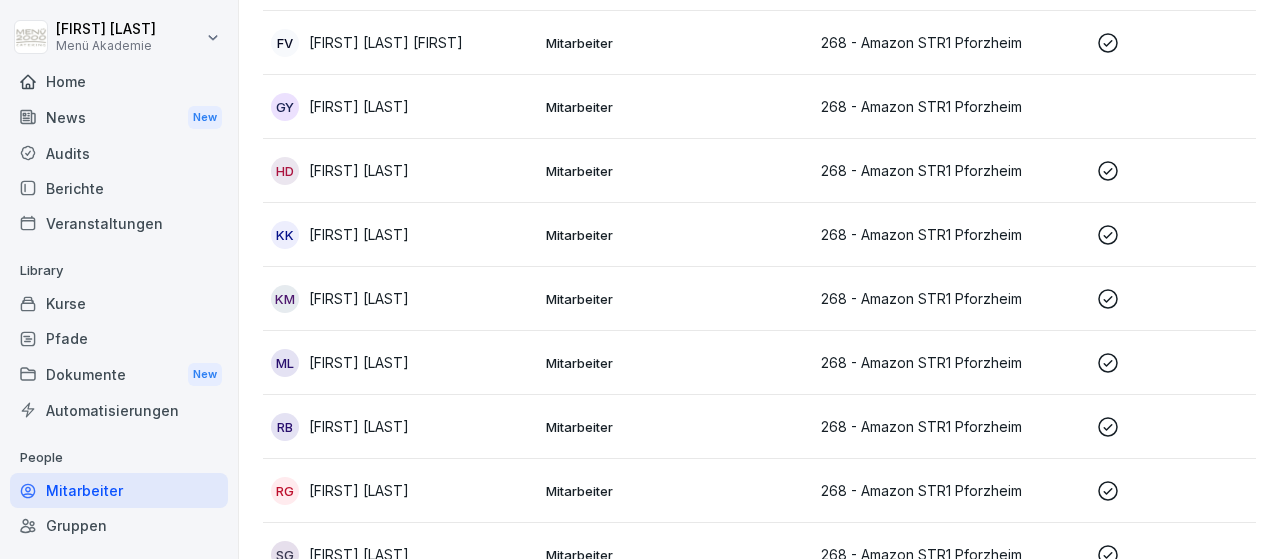 click on "[FIRST] [LAST]" at bounding box center (359, 490) 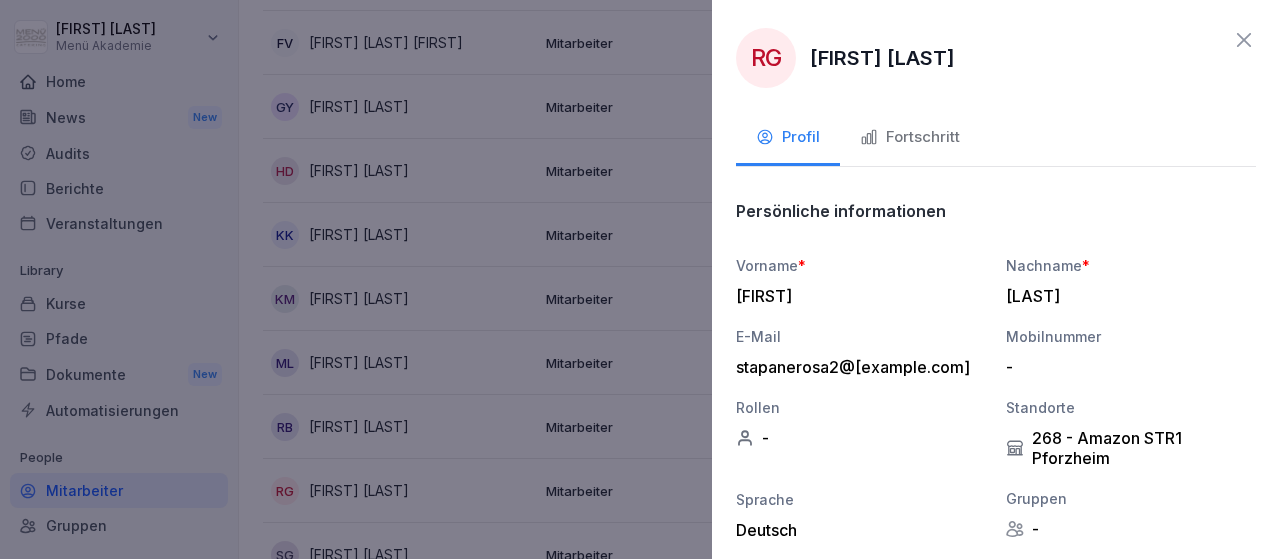 click on "Fortschritt" at bounding box center (910, 137) 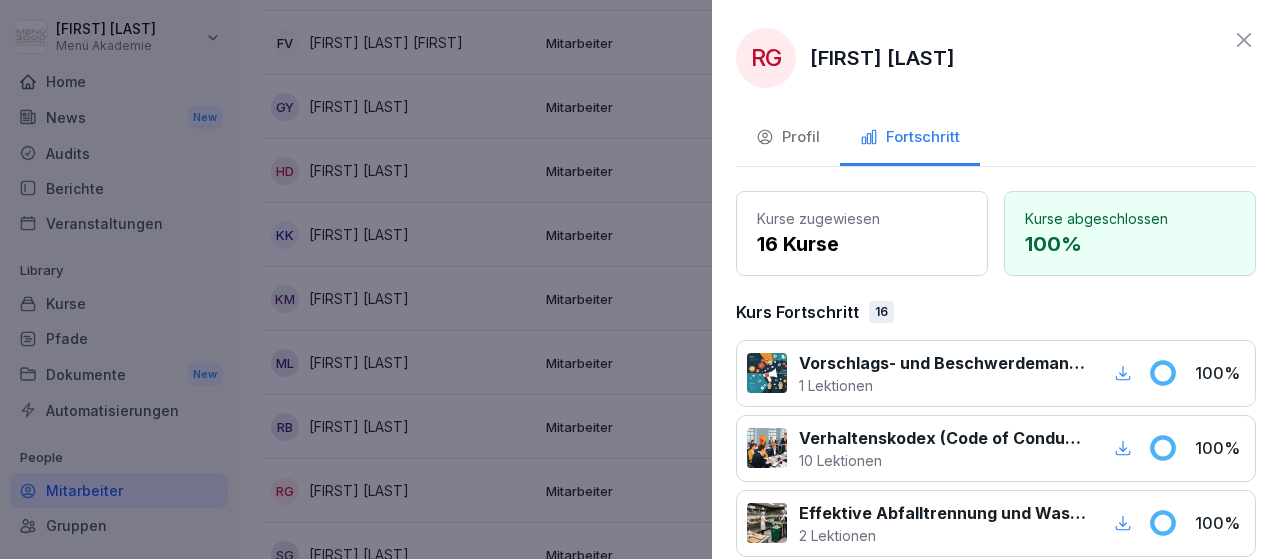click at bounding box center (640, 279) 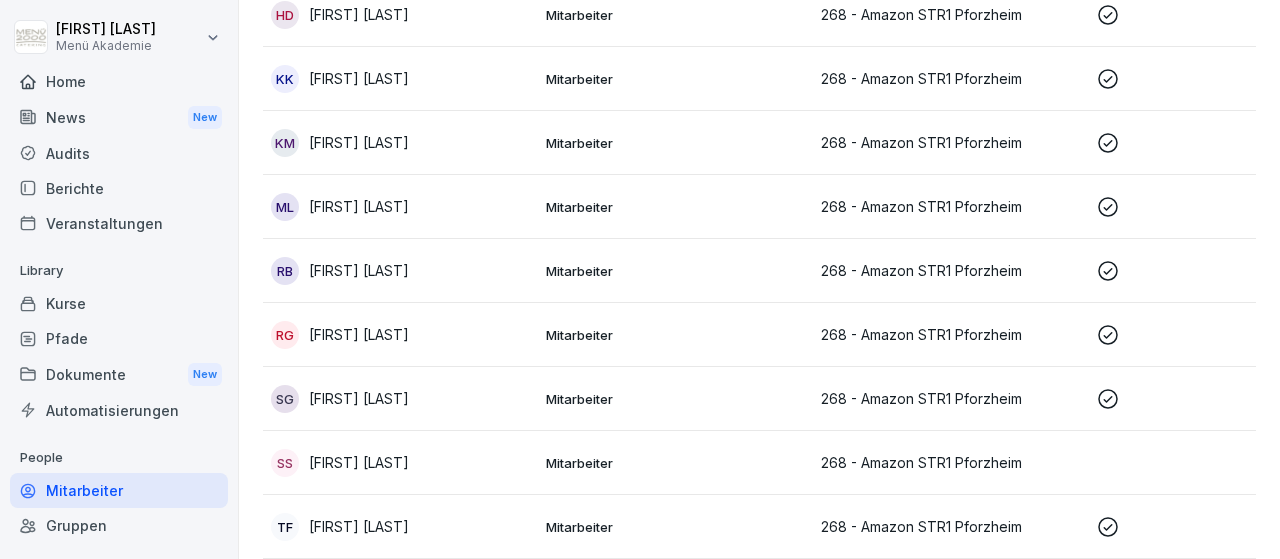 scroll, scrollTop: 698, scrollLeft: 0, axis: vertical 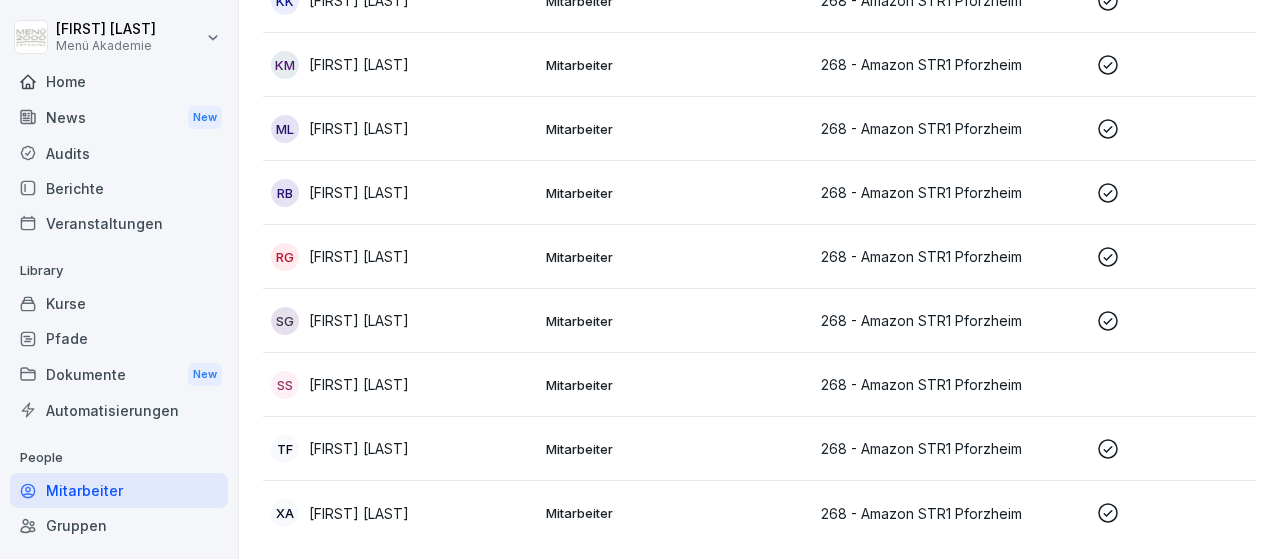 click on "[FIRST] [LAST]" at bounding box center [359, 320] 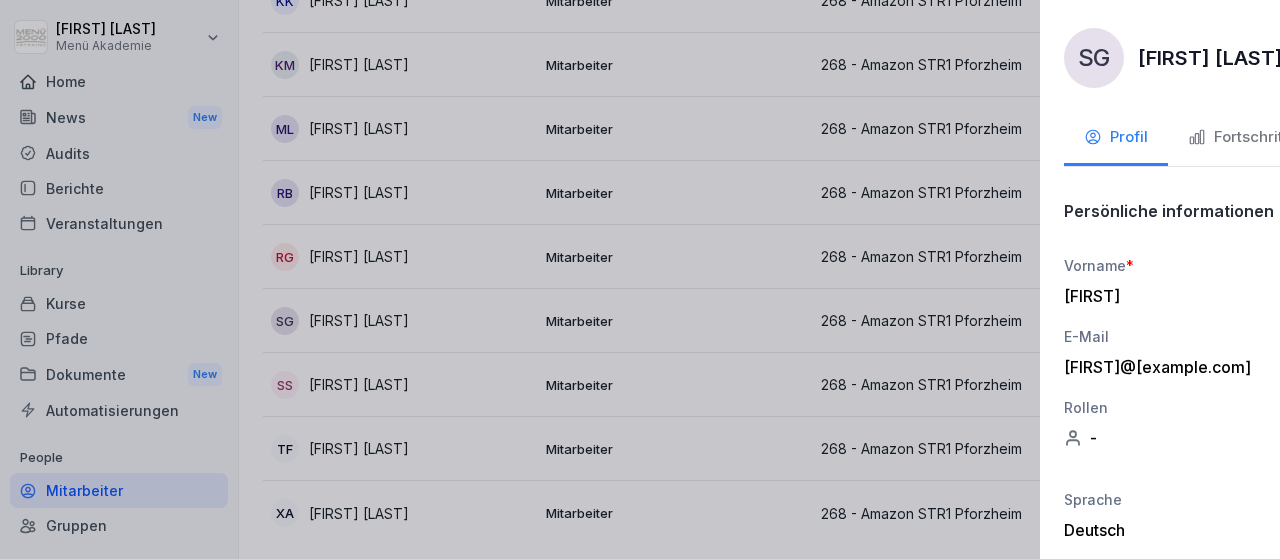 scroll, scrollTop: 698, scrollLeft: 0, axis: vertical 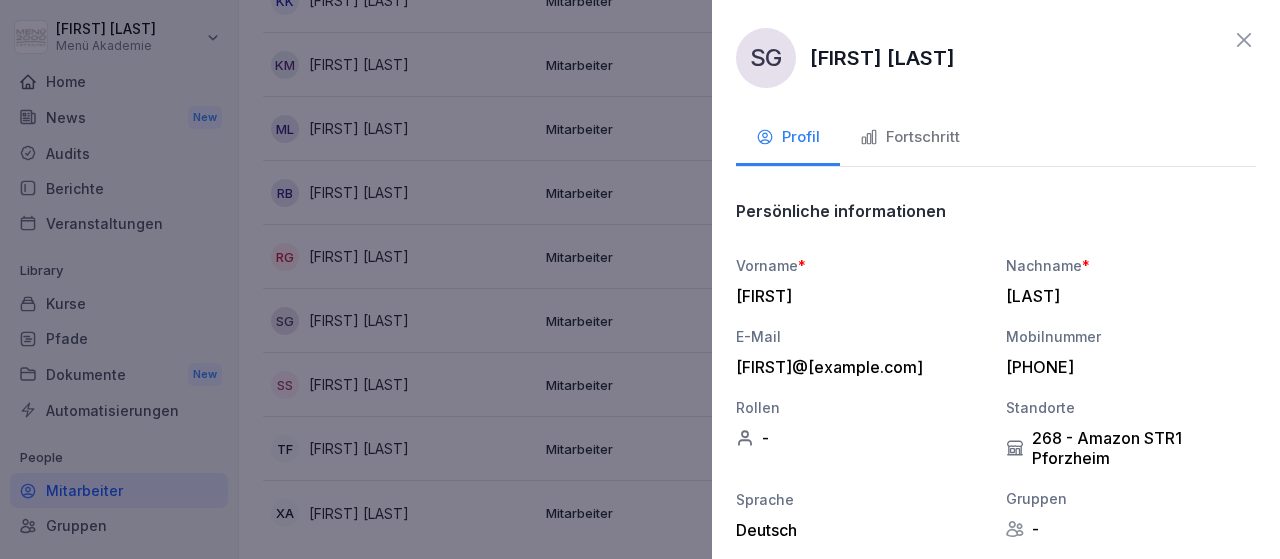 click on "Fortschritt" at bounding box center (910, 137) 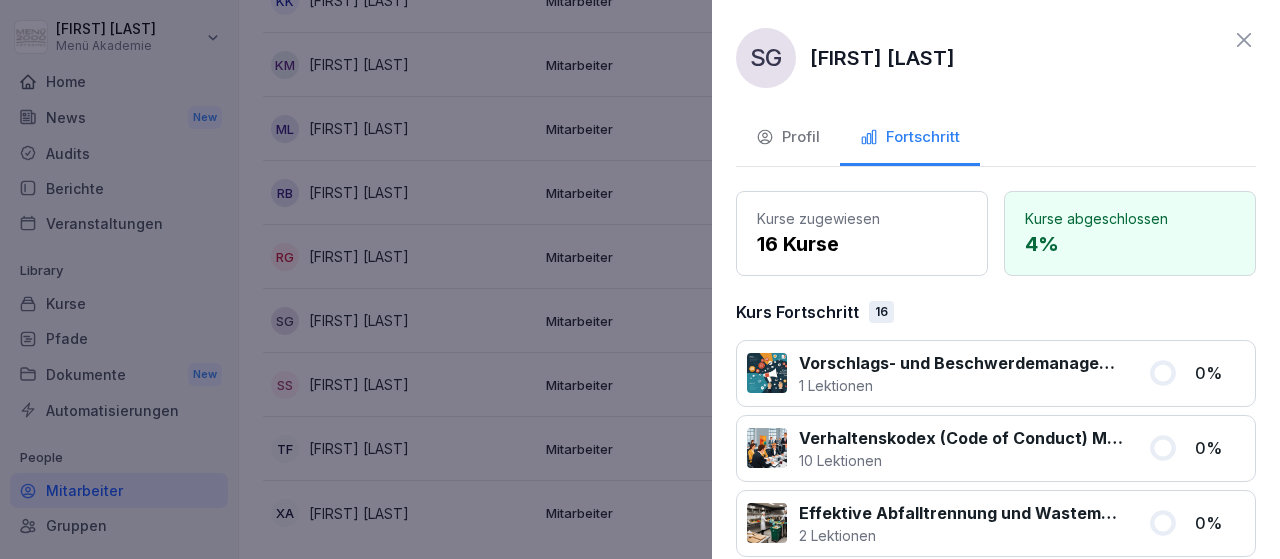 click on "[FIRST] [LAST] Profil Fortschritt Kurse zugewiesen 16 Kurse Kurse abgeschlossen 4 % Kurs Fortschritt 16 Vorschlags- und Beschwerdemanagement bei Menü 2000 1 Lektionen 0 % Verhaltenskodex (Code of Conduct) Menü 2000 10 Lektionen 0 % Effektive Abfalltrennung und Wastemanagement im Catering 2 Lektionen 0 % Dokumentation und Notfallmaßnahmen bei Fritteusen 3 Lektionen 0 %  Reinigung von Fritteusen und Dunstabzugshauben 3 Lektionen 0 % 🍟 Nachfüllen und Austausch des Frittieröl/-fettes 3 Lektionen 0 % Erkennung von verdorbenem Fett  4 Lektionen 0 % Filterung von Frittieröl/-fett - STANDARD ohne Vito  3 Lektionen 0 % Sicherer Umgang mit Fritteusen  6 Lektionen 0 % Sicheres Arbeiten mit Leitern und Tritten 2 Lektionen 0 % Sicherer Umgang mit Messern in Küchen 10 Lektionen 0 % Dokumentation 1 Lektionen 0 % Reinigung und Entsorgung  5 Lektionen 0 % Lebensmittelhygiene  7 Lektionen 0 % Personalhygiene & Infektionsschutz 2 Lektionen 0 % Willkommen in der Menü 2000 Akademie mit Bounti!  3 Lektionen 100 % 6" at bounding box center (996, 279) 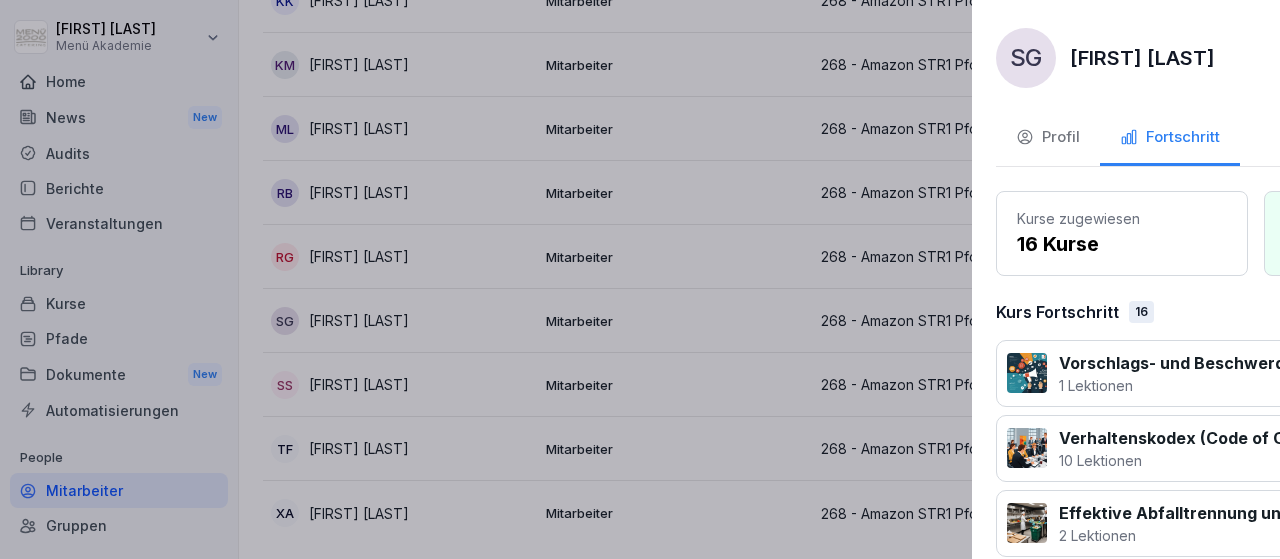 scroll, scrollTop: 698, scrollLeft: 0, axis: vertical 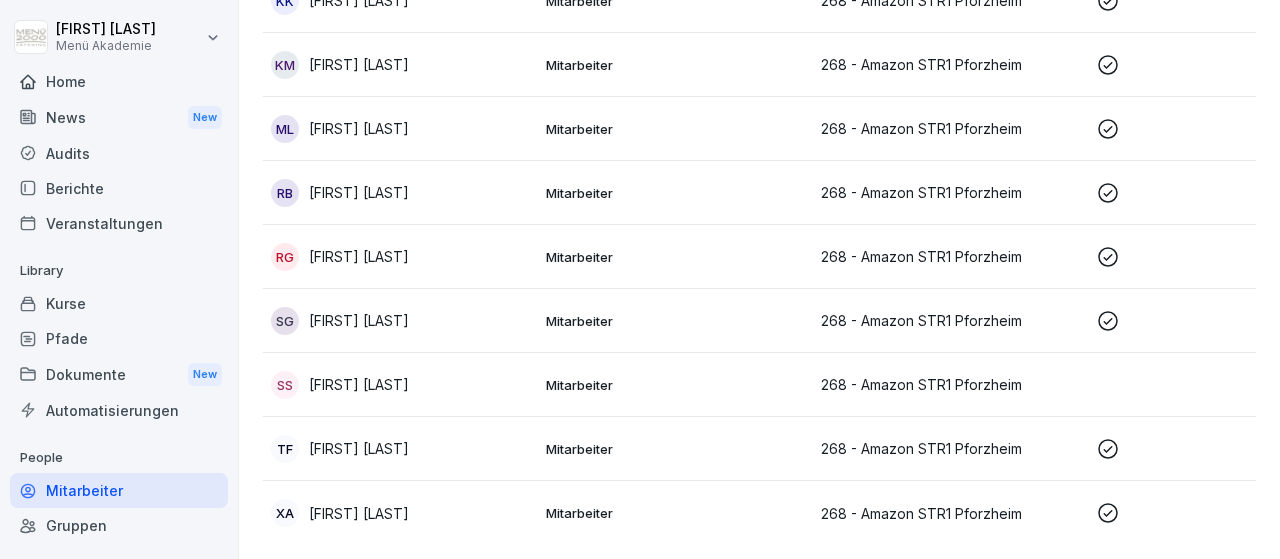 click on "[FIRST] [LAST]" at bounding box center [359, 448] 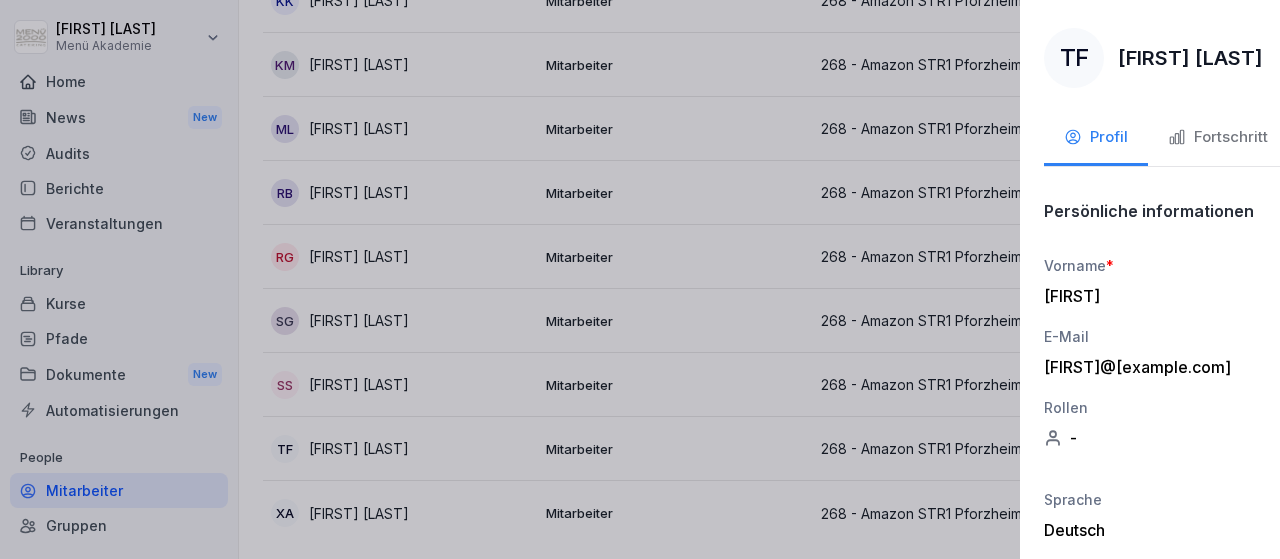 scroll, scrollTop: 698, scrollLeft: 0, axis: vertical 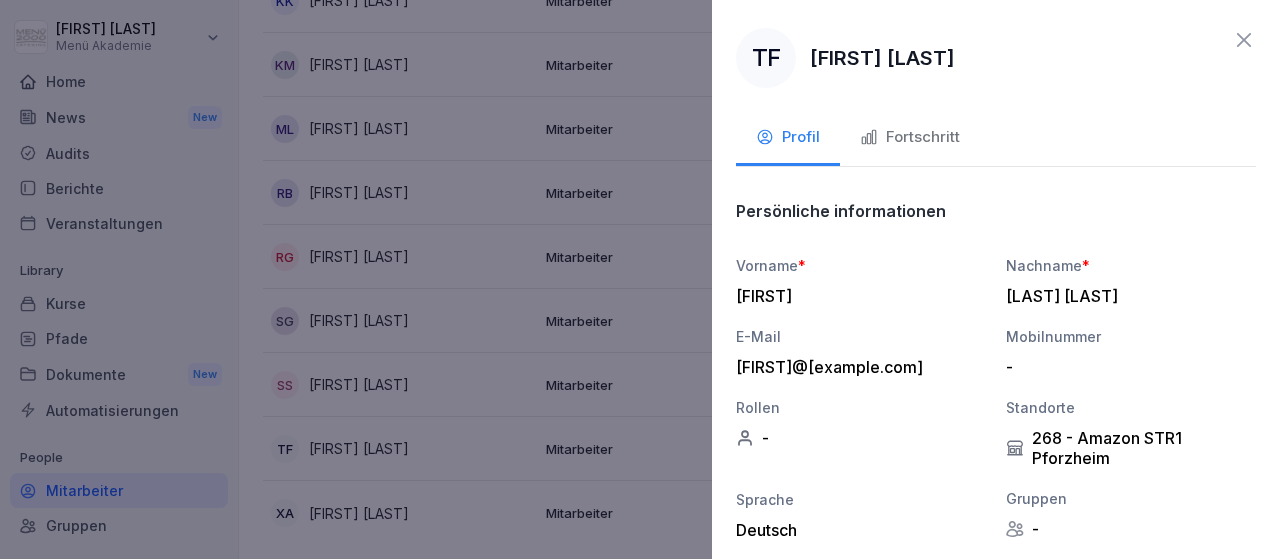 click on "Fortschritt" at bounding box center (910, 137) 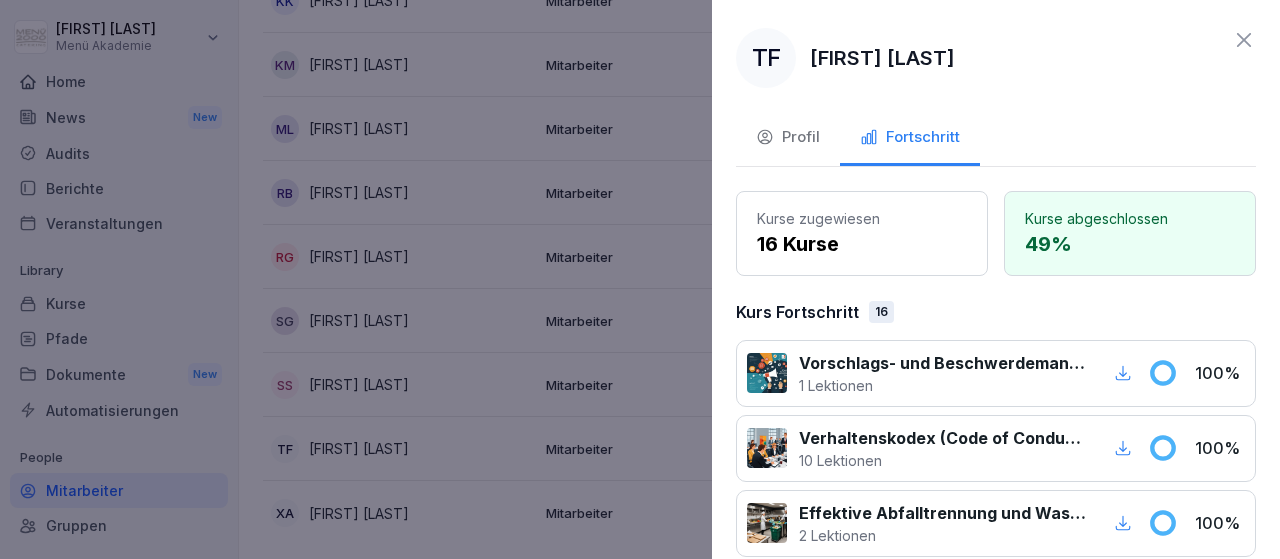 click at bounding box center [640, 279] 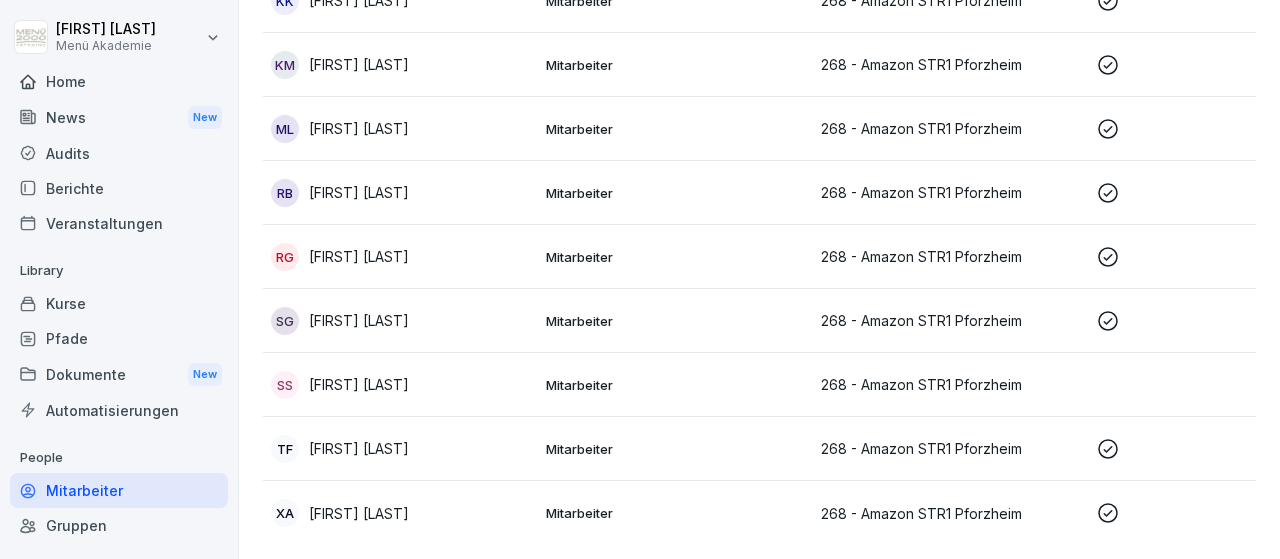 scroll, scrollTop: 698, scrollLeft: 0, axis: vertical 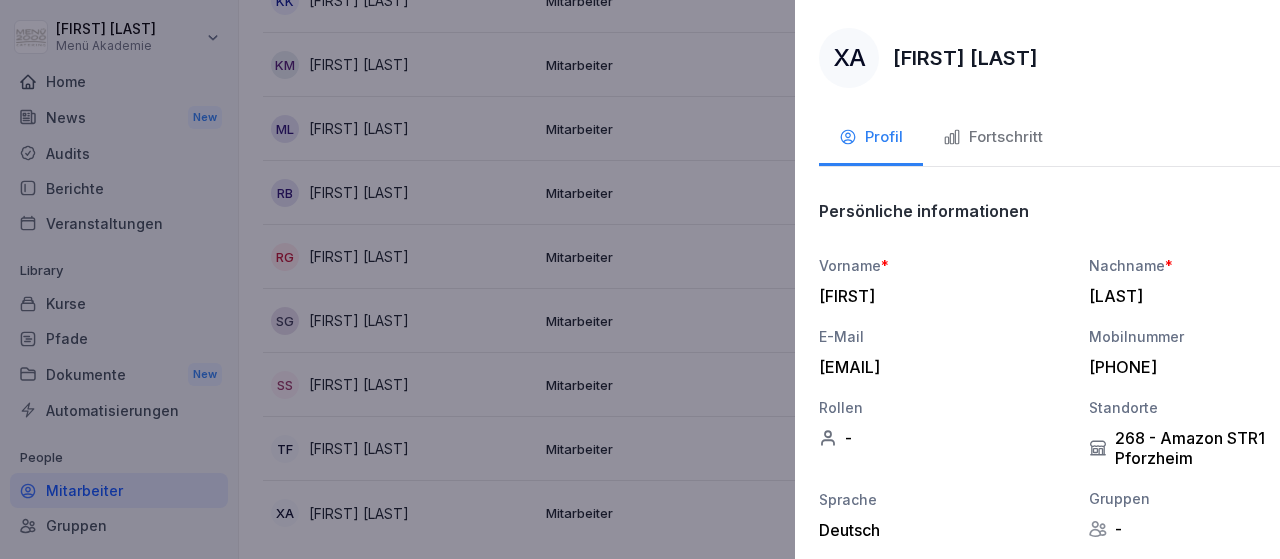 click at bounding box center (640, 279) 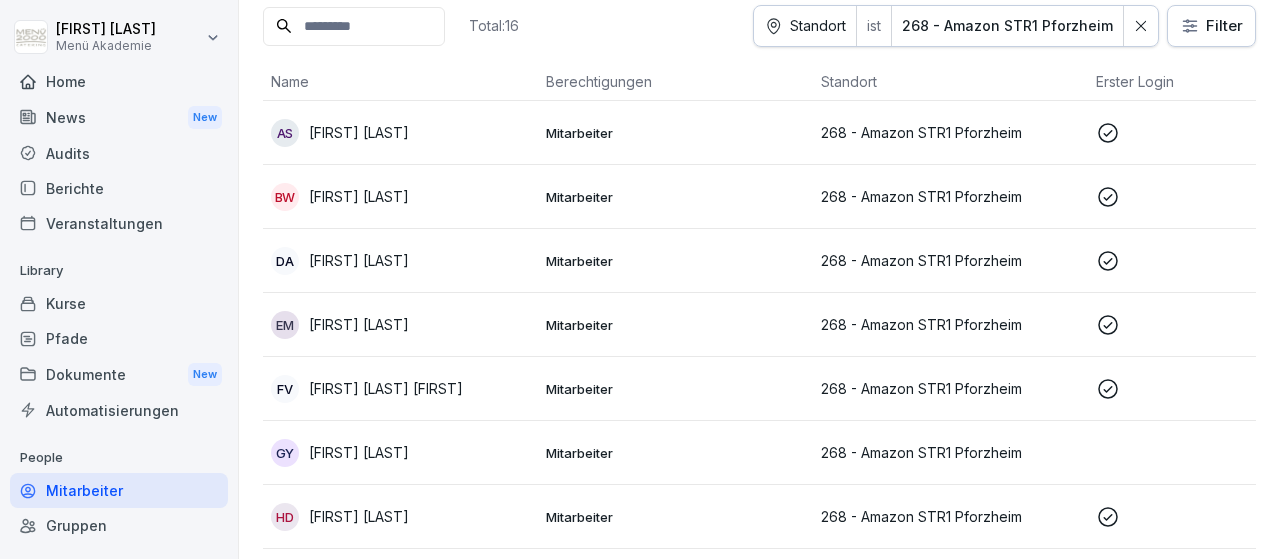 scroll, scrollTop: 0, scrollLeft: 0, axis: both 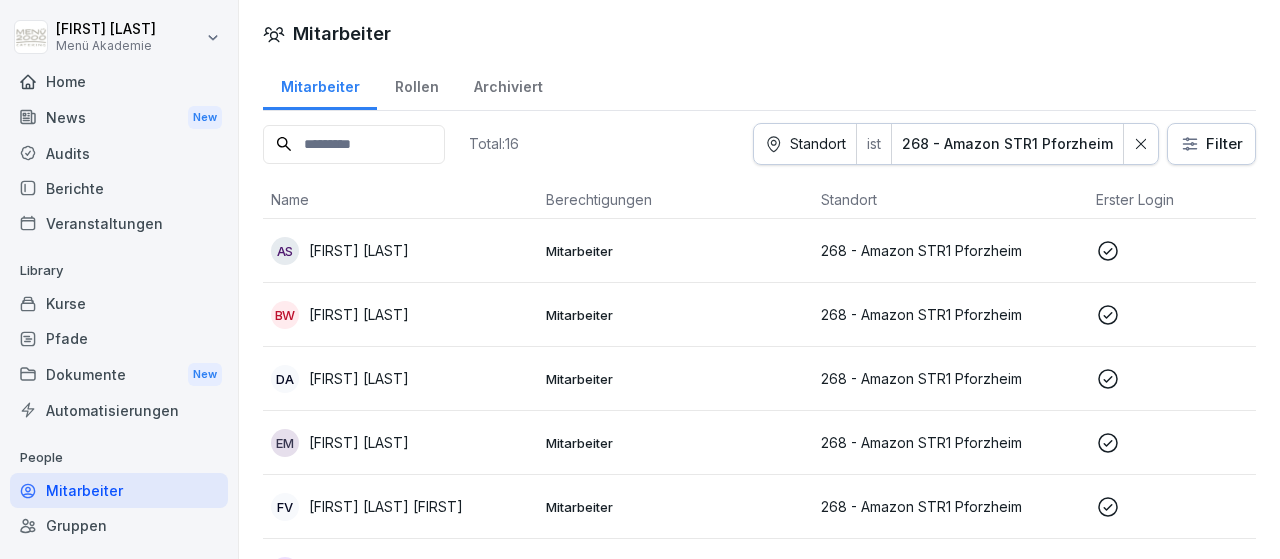 click on "Home" at bounding box center [119, 81] 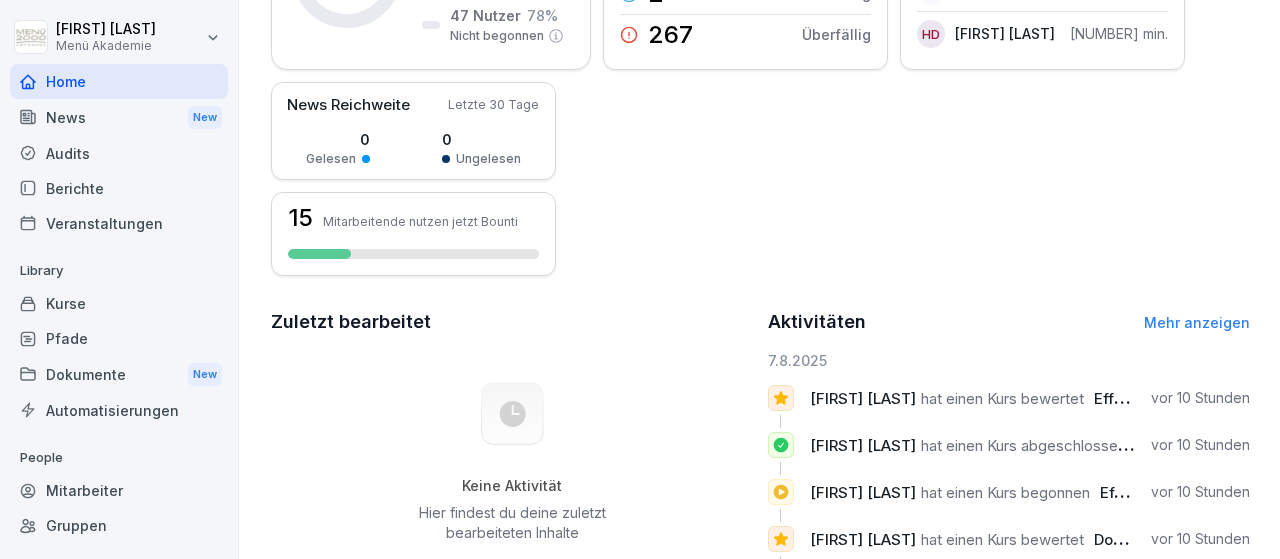 scroll, scrollTop: 184, scrollLeft: 0, axis: vertical 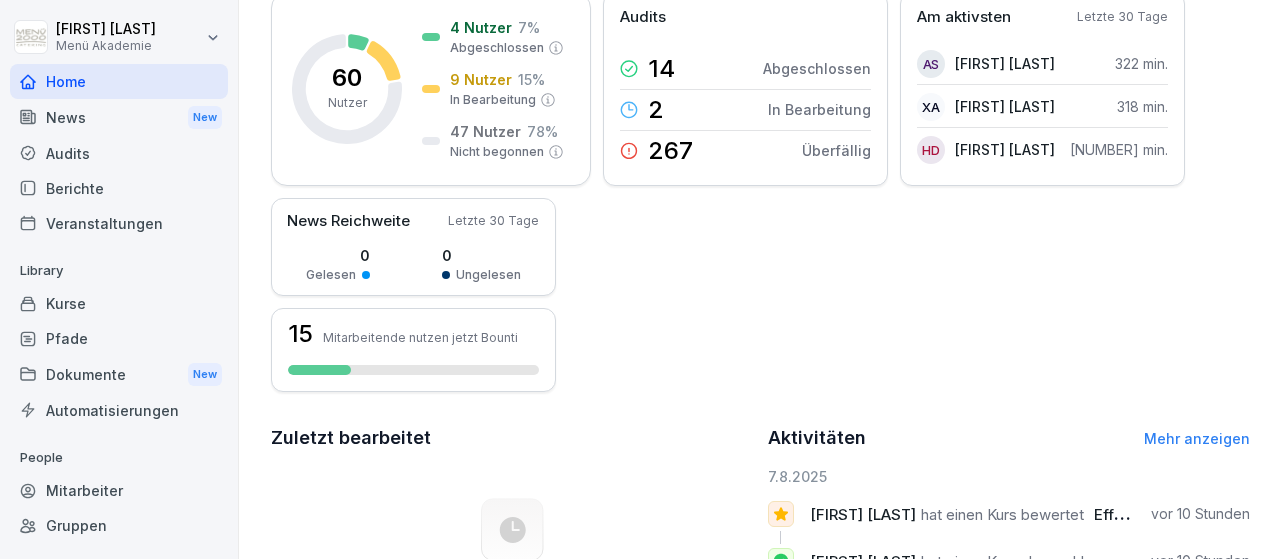 click on "Mehr anzeigen" at bounding box center [1197, 438] 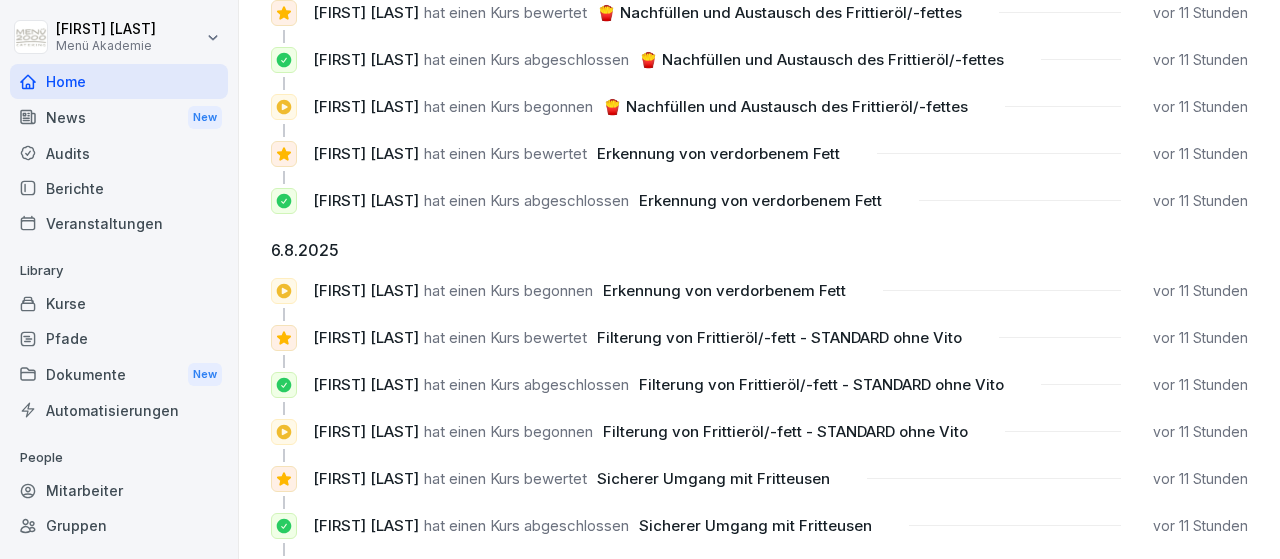 scroll, scrollTop: 0, scrollLeft: 0, axis: both 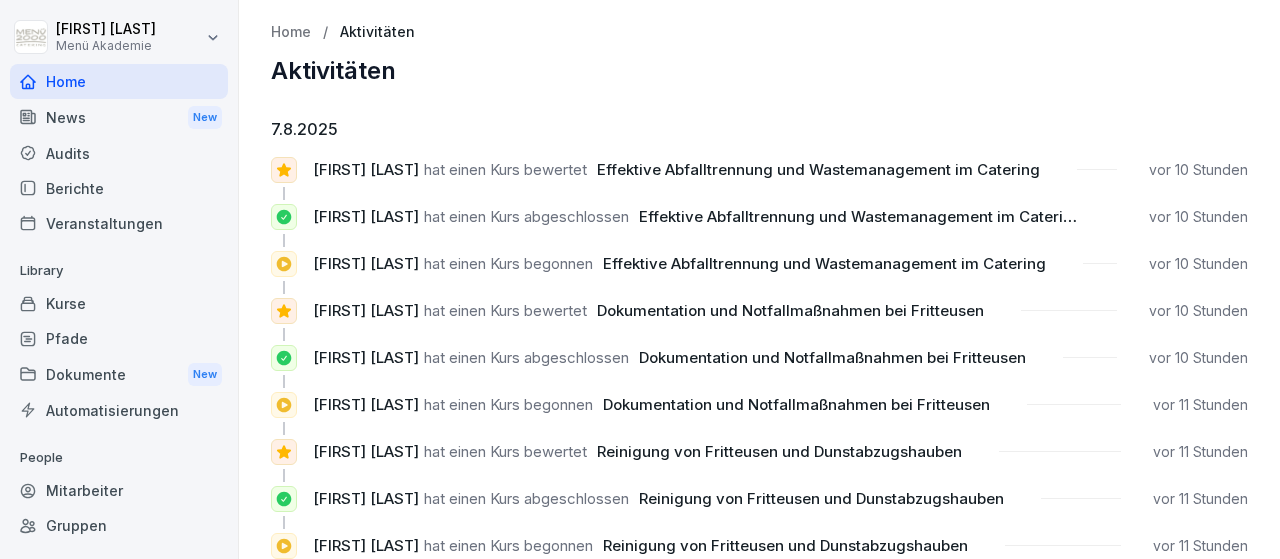 click on "Guten Morgen, [FIRST]" at bounding box center [759, 1306] 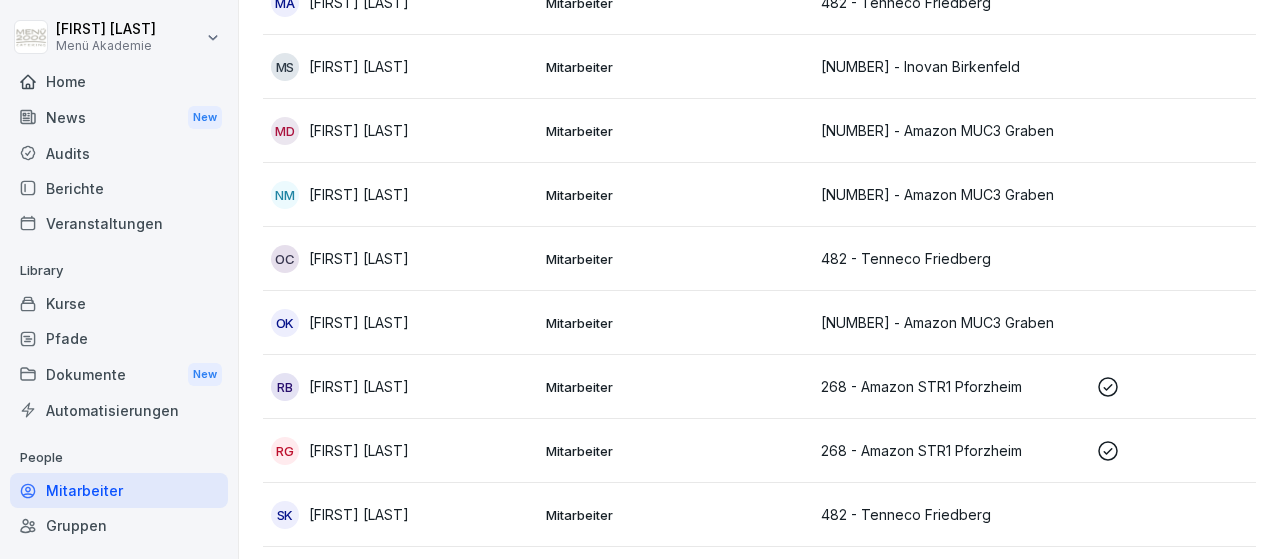 scroll, scrollTop: 2668, scrollLeft: 0, axis: vertical 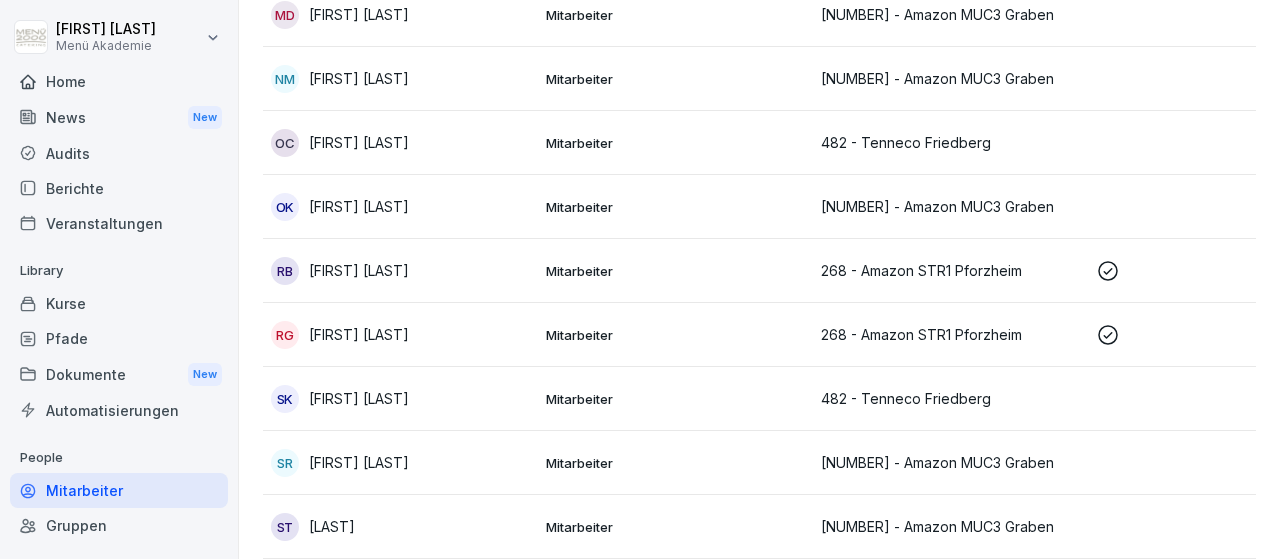 click on "[FIRST] [LAST]" at bounding box center (359, 334) 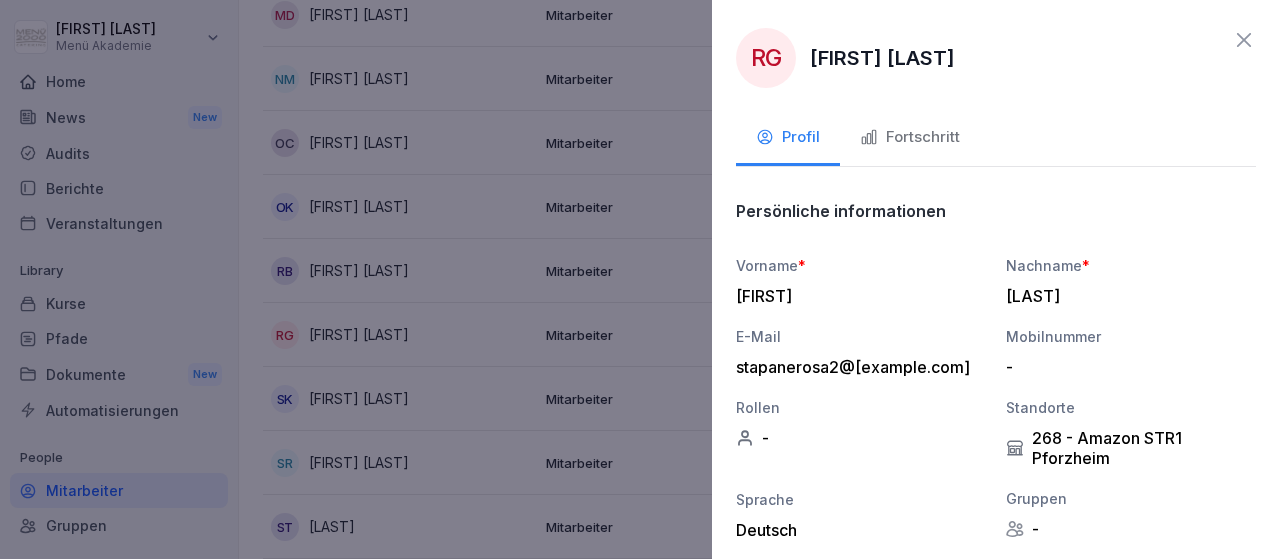 click on "RG" at bounding box center [766, 58] 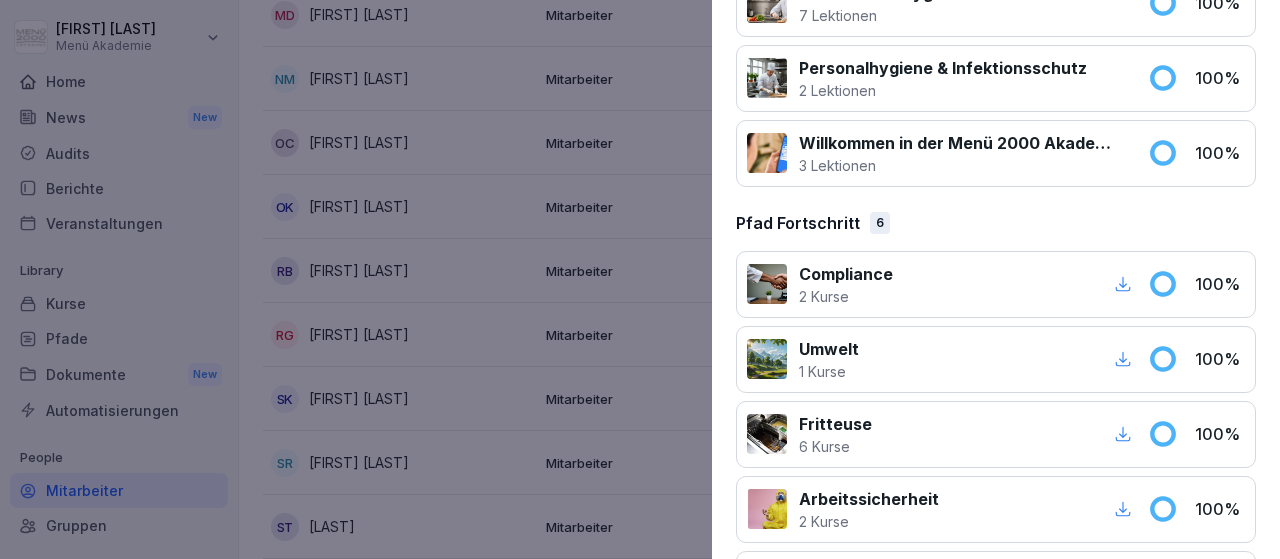 scroll, scrollTop: 1392, scrollLeft: 0, axis: vertical 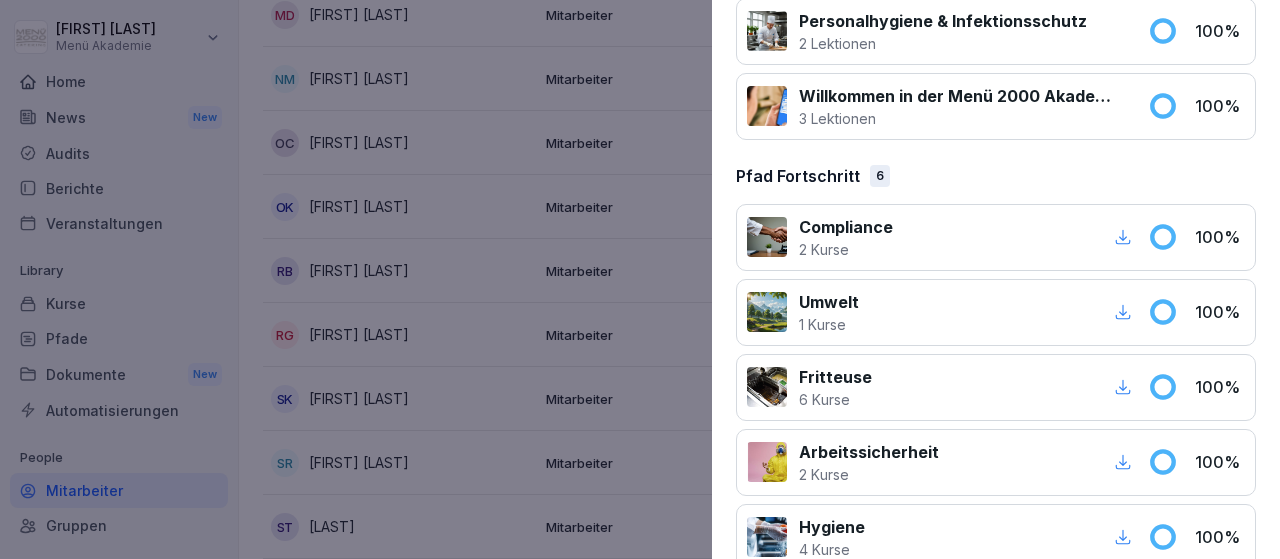 click 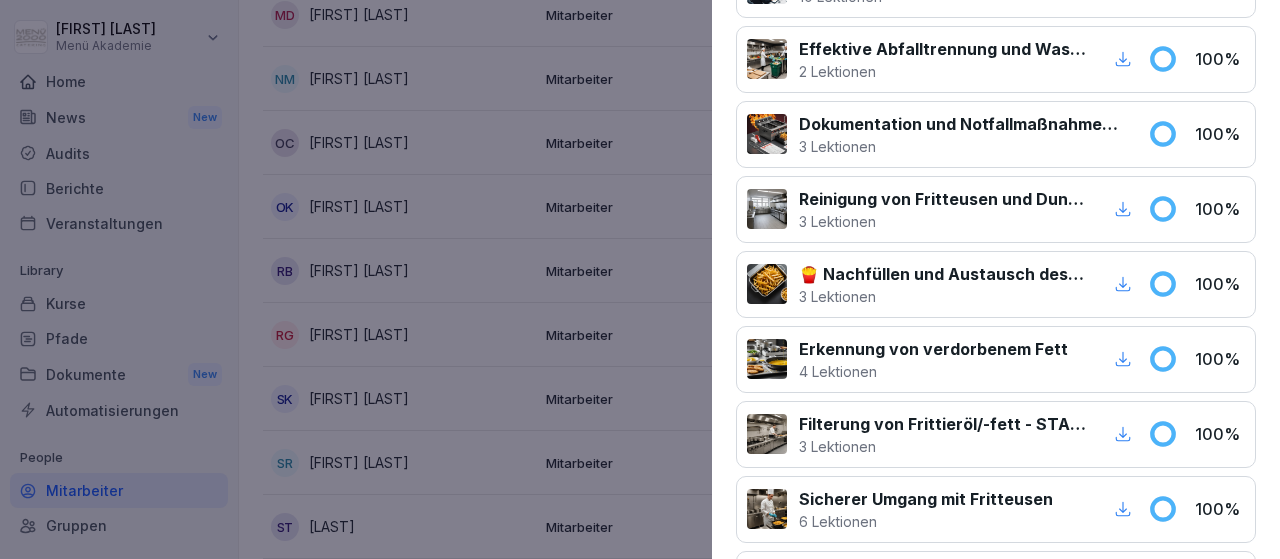 scroll, scrollTop: 0, scrollLeft: 0, axis: both 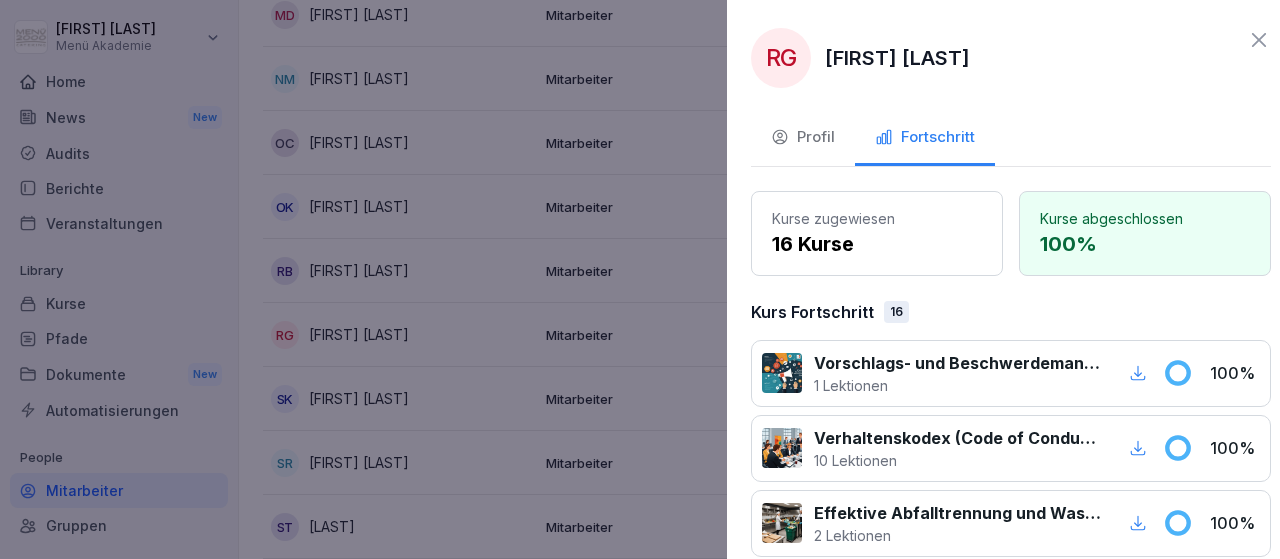 click at bounding box center (640, 279) 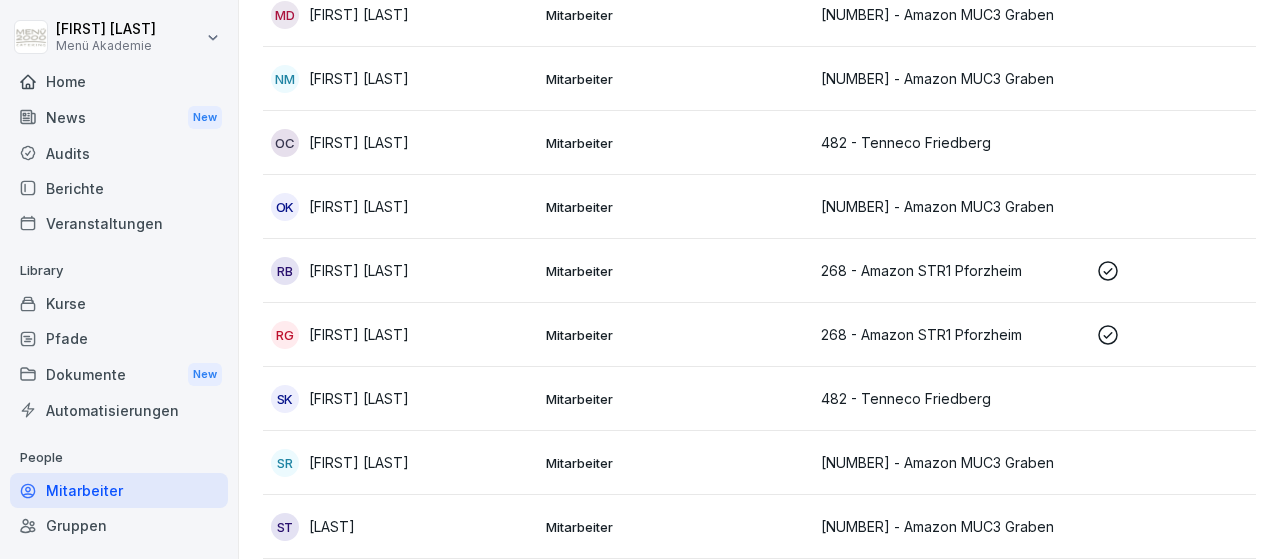 scroll, scrollTop: 2668, scrollLeft: 0, axis: vertical 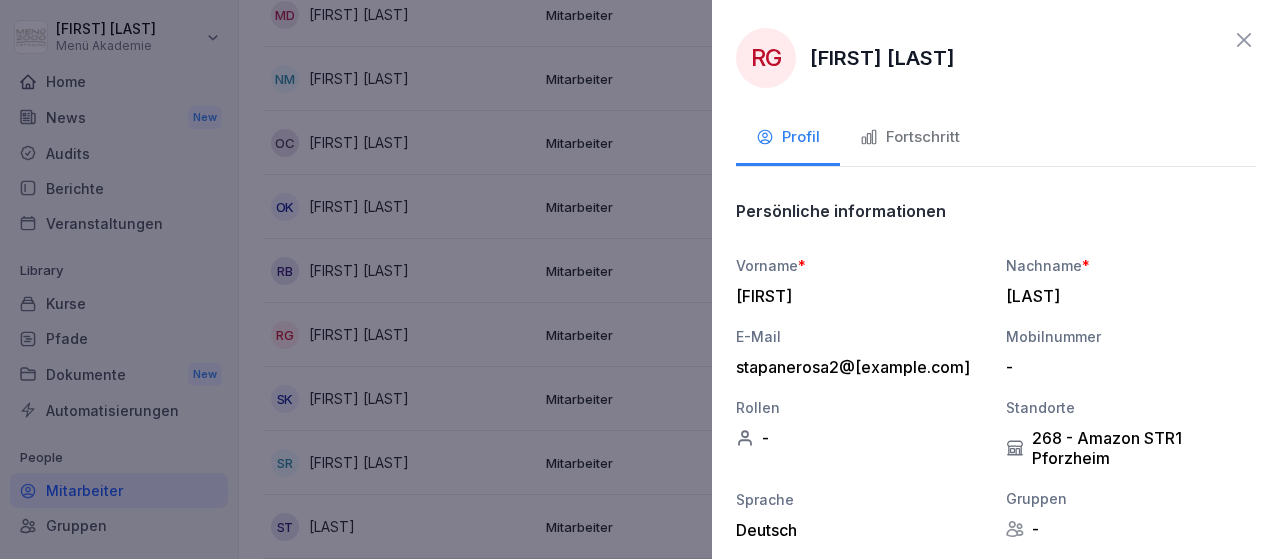 click on "RG" at bounding box center (766, 58) 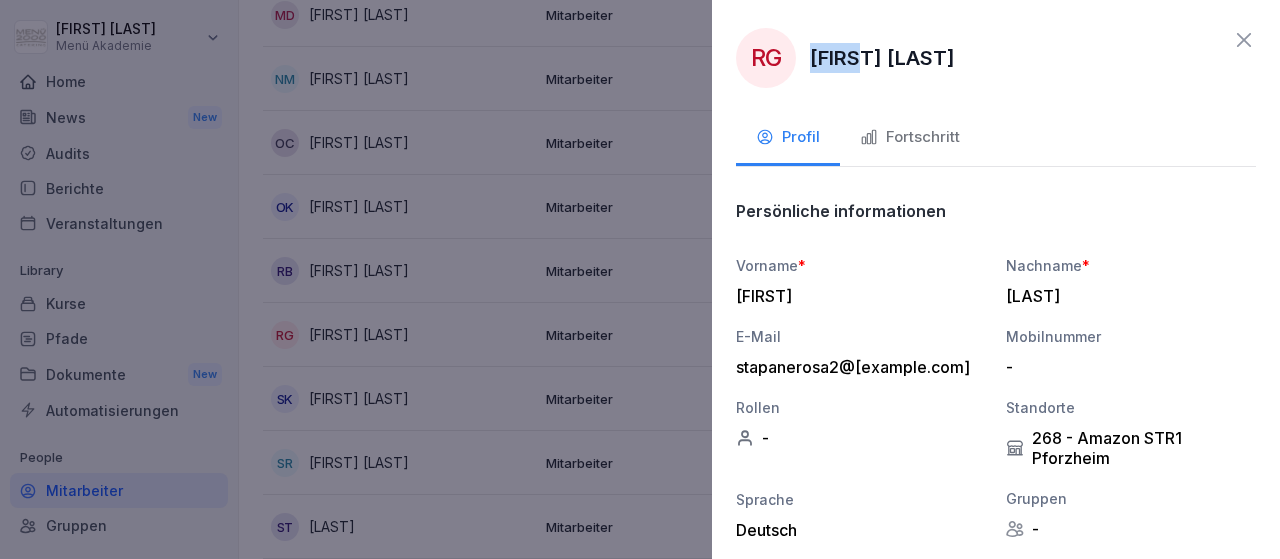 click on "[FIRST] [LAST]" at bounding box center (882, 58) 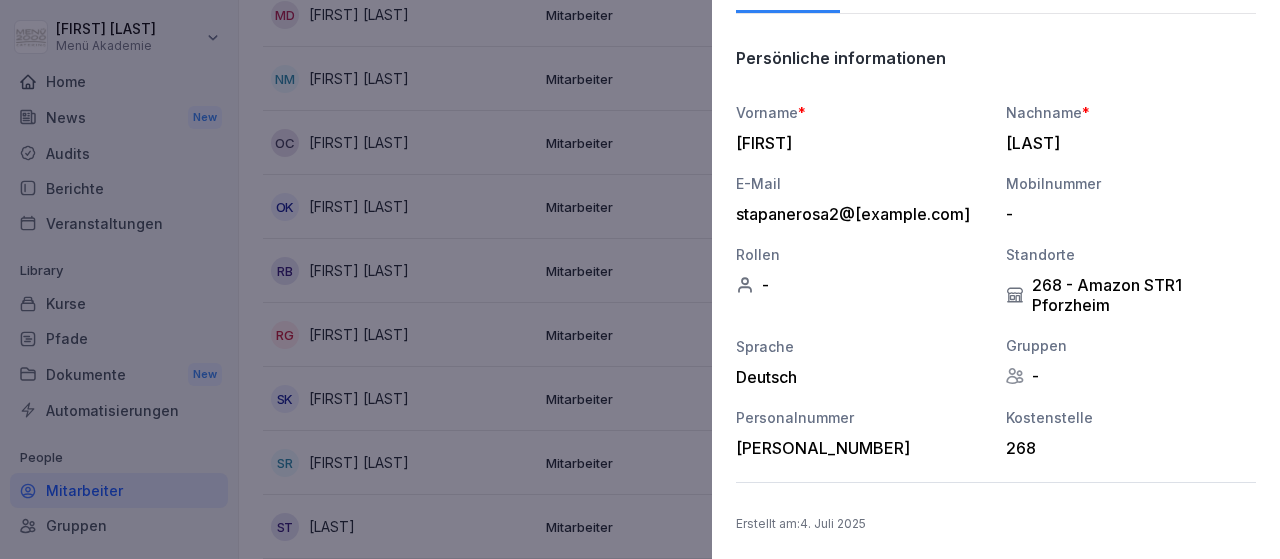 scroll, scrollTop: 0, scrollLeft: 0, axis: both 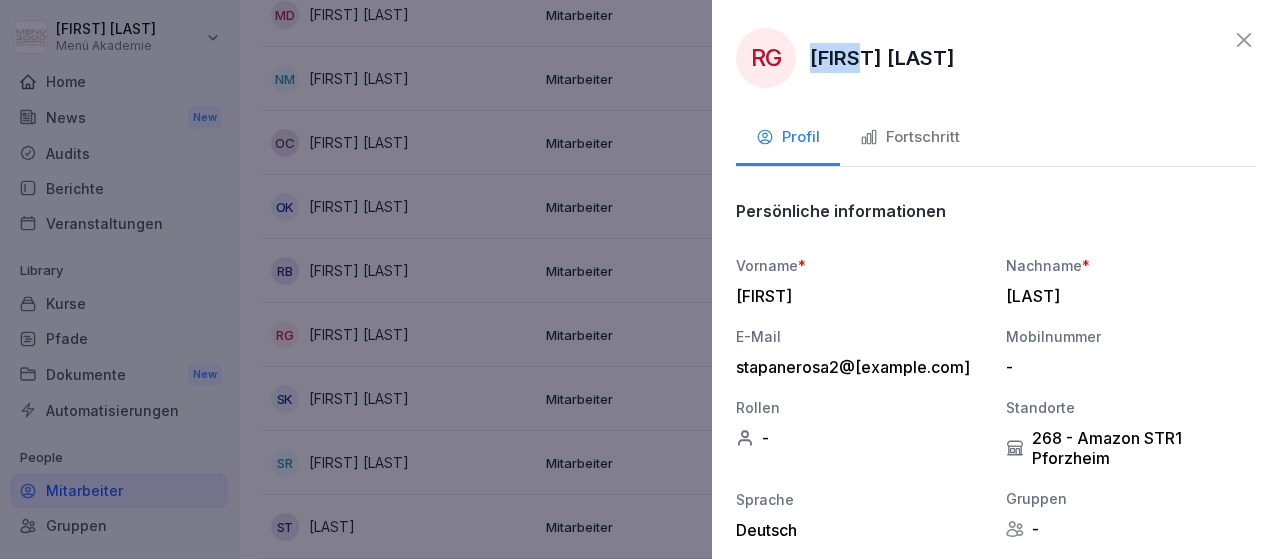 click on "Fortschritt" at bounding box center (910, 137) 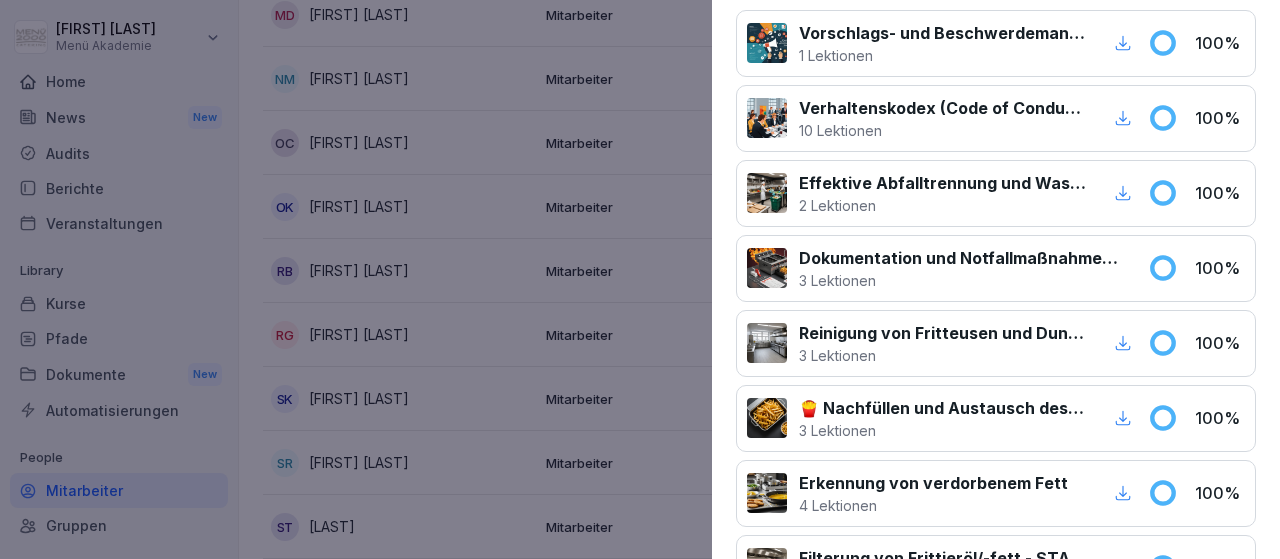 scroll, scrollTop: 0, scrollLeft: 0, axis: both 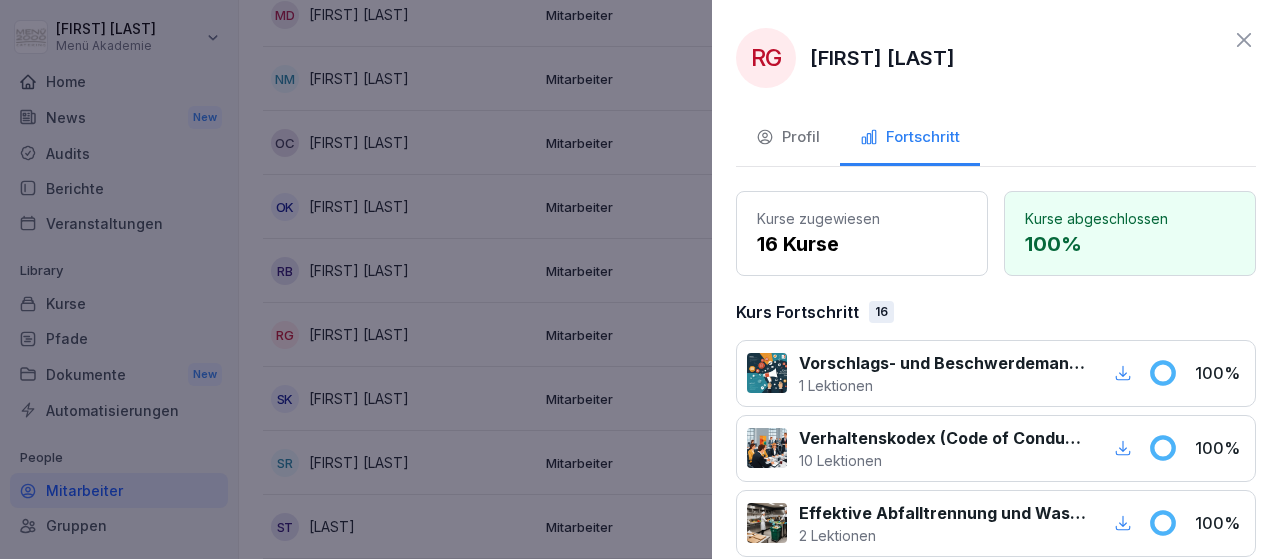 click at bounding box center [640, 279] 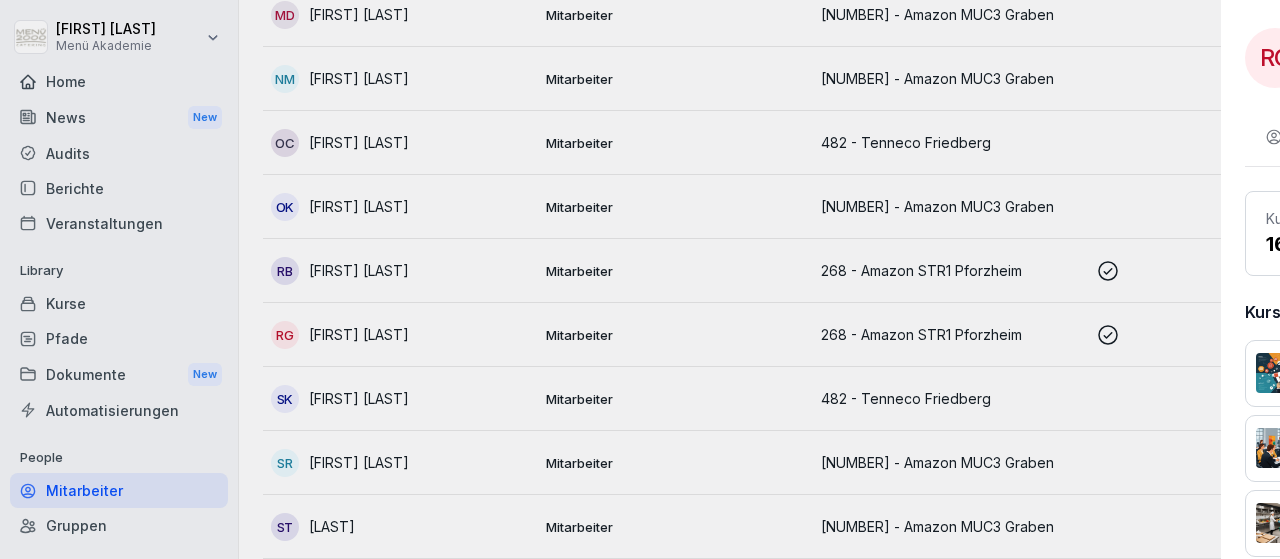 scroll, scrollTop: 2668, scrollLeft: 0, axis: vertical 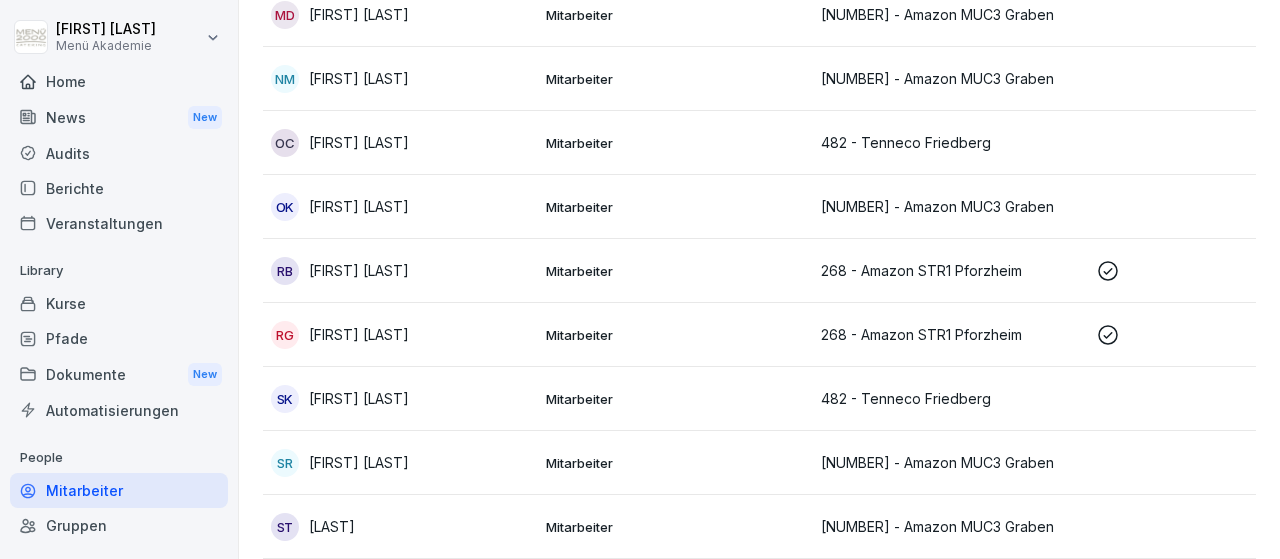 click on "[FIRST] [LAST]" at bounding box center (359, 334) 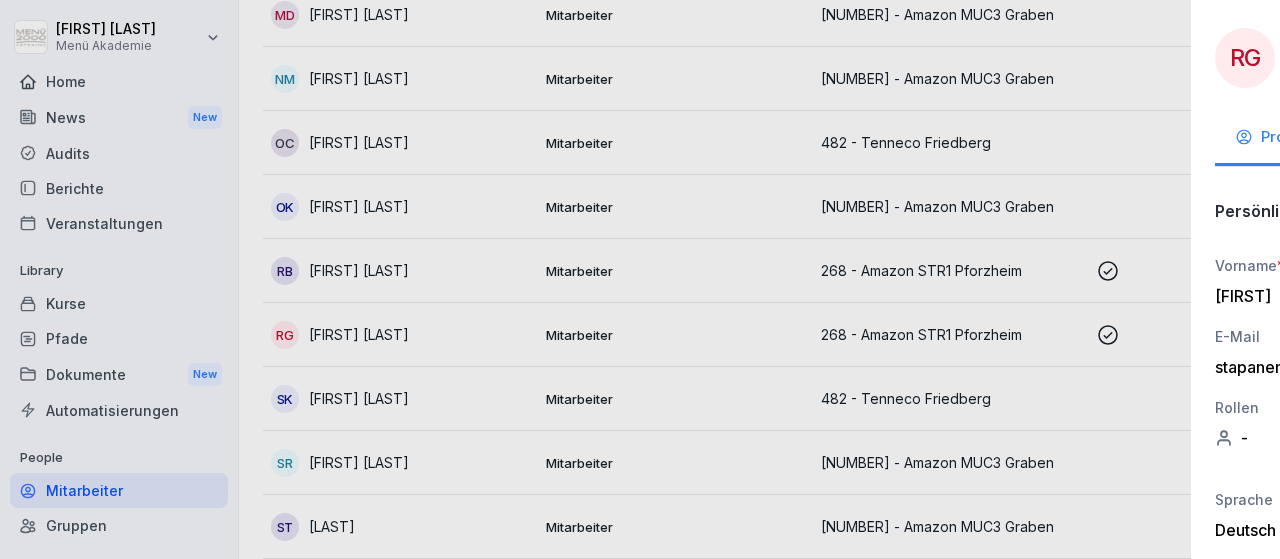 scroll, scrollTop: 2668, scrollLeft: 0, axis: vertical 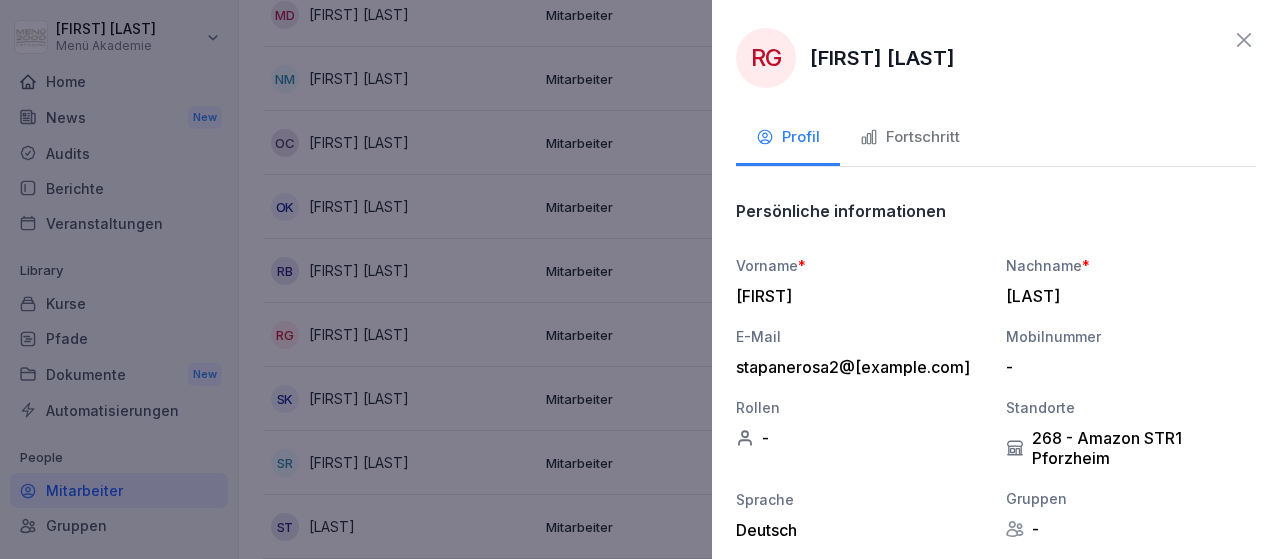 click at bounding box center [640, 279] 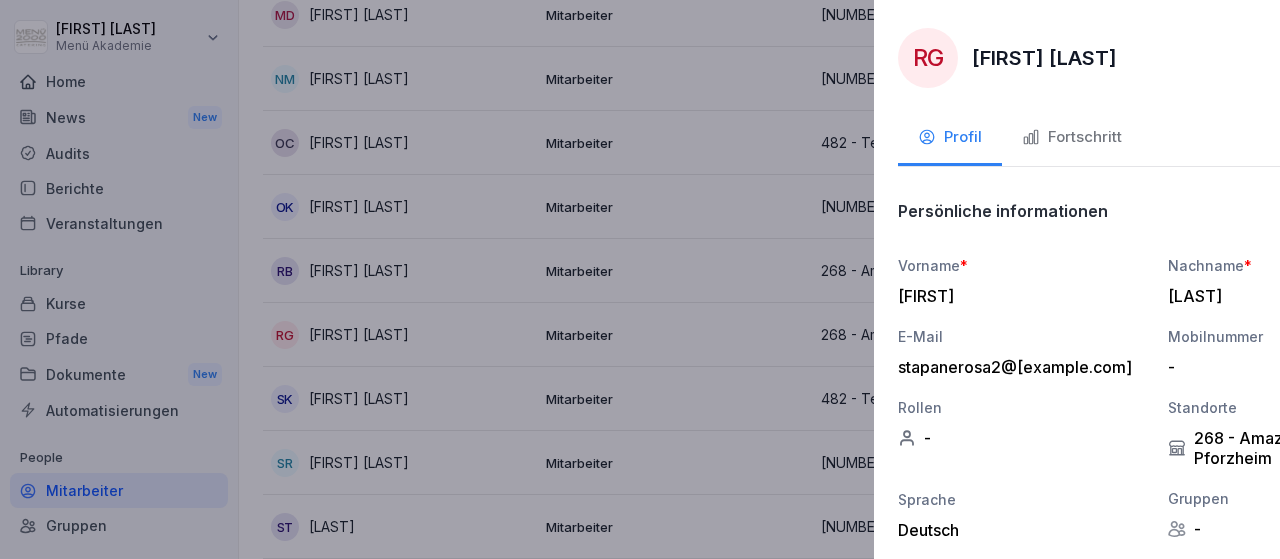 scroll, scrollTop: 2668, scrollLeft: 0, axis: vertical 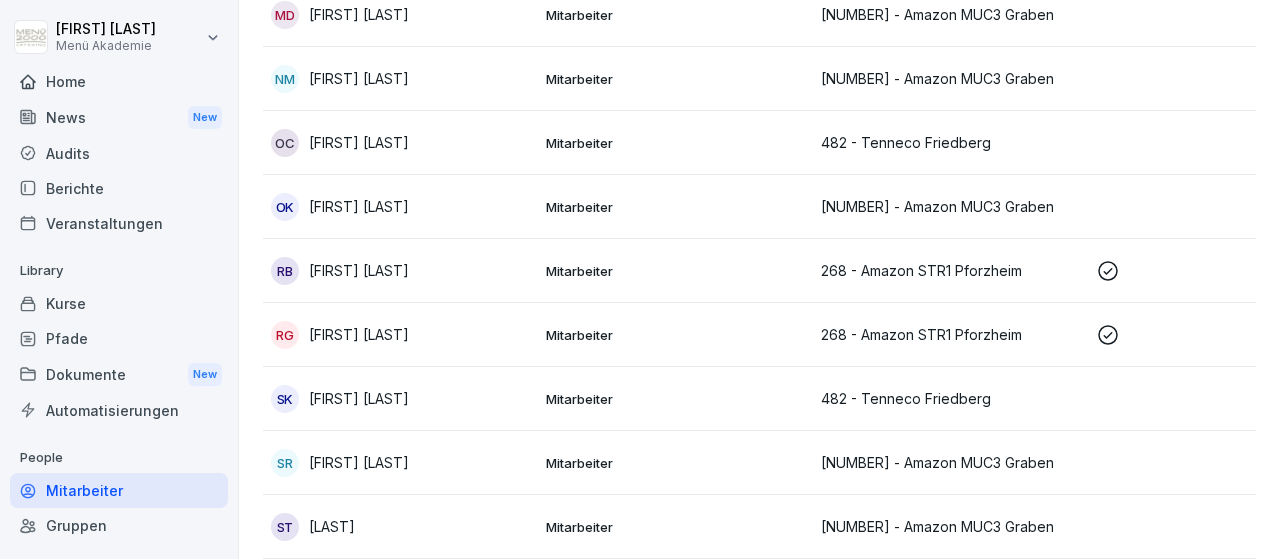 click on "RG" at bounding box center (285, 335) 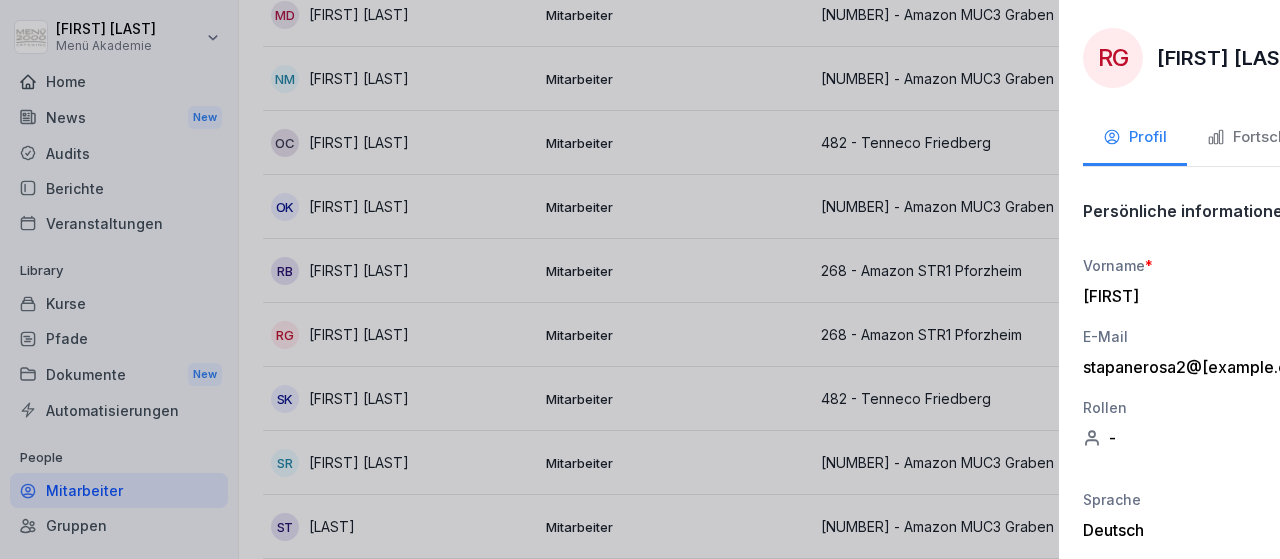 scroll, scrollTop: 2668, scrollLeft: 0, axis: vertical 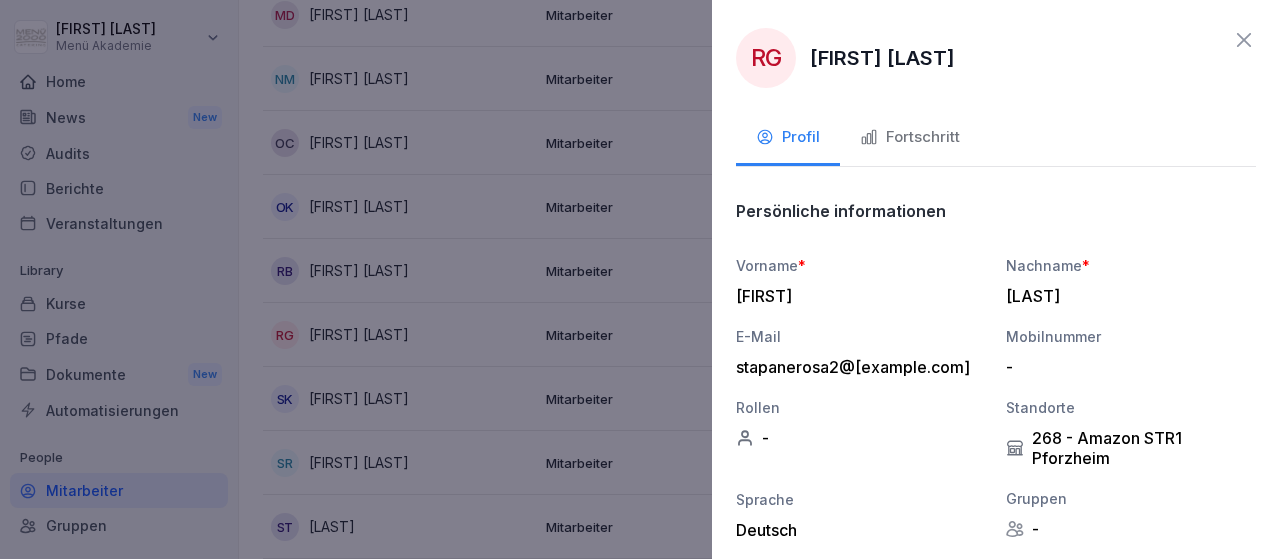 click at bounding box center [640, 279] 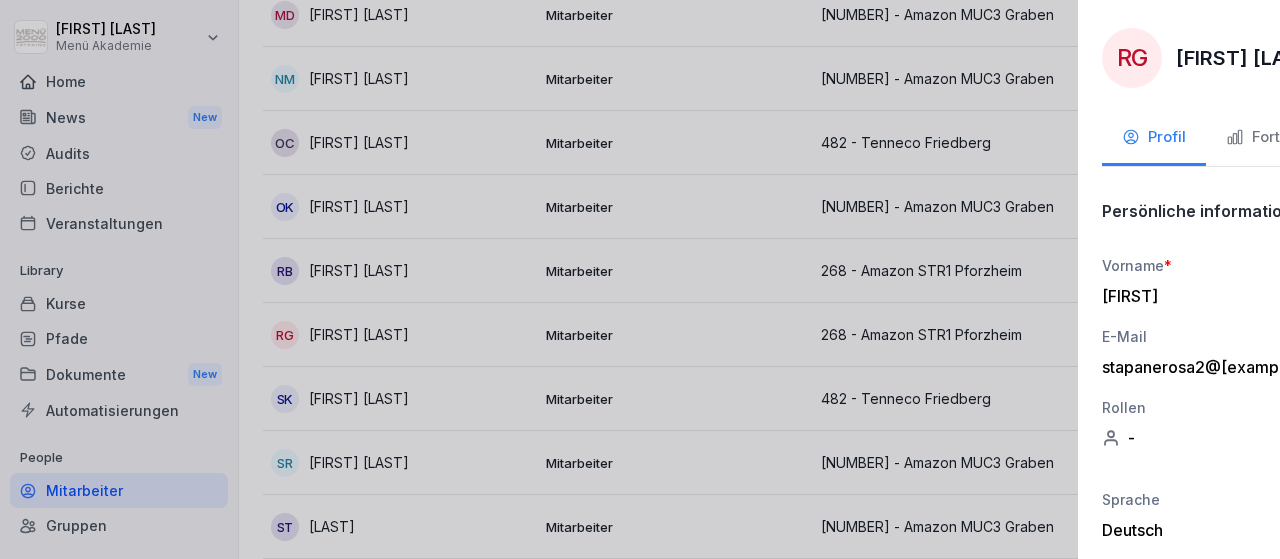 scroll, scrollTop: 2668, scrollLeft: 0, axis: vertical 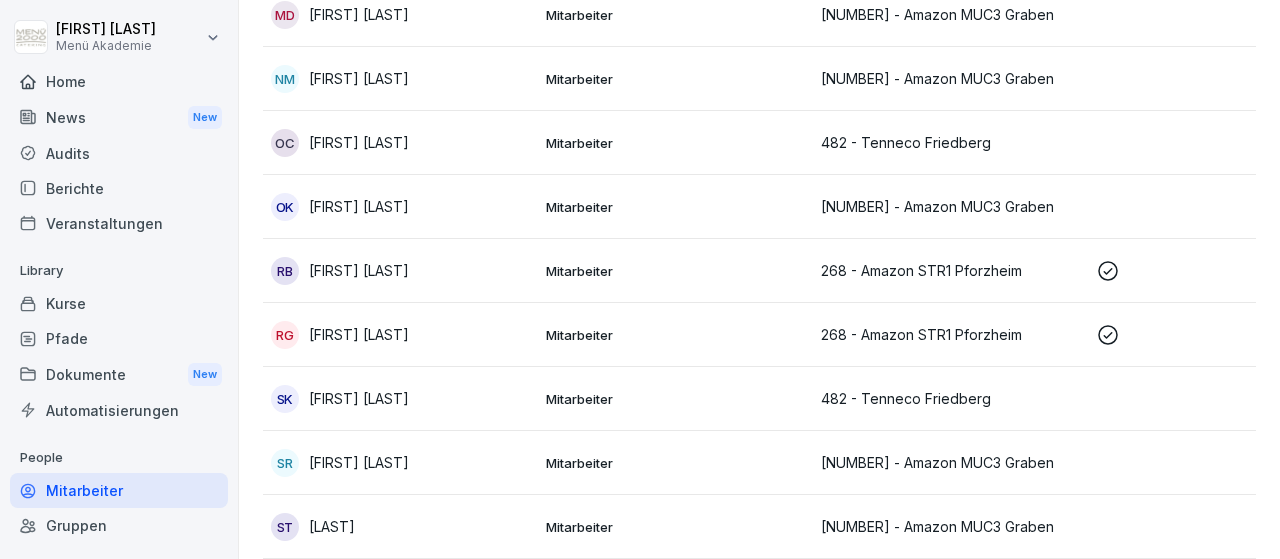 click on "Home" at bounding box center [119, 81] 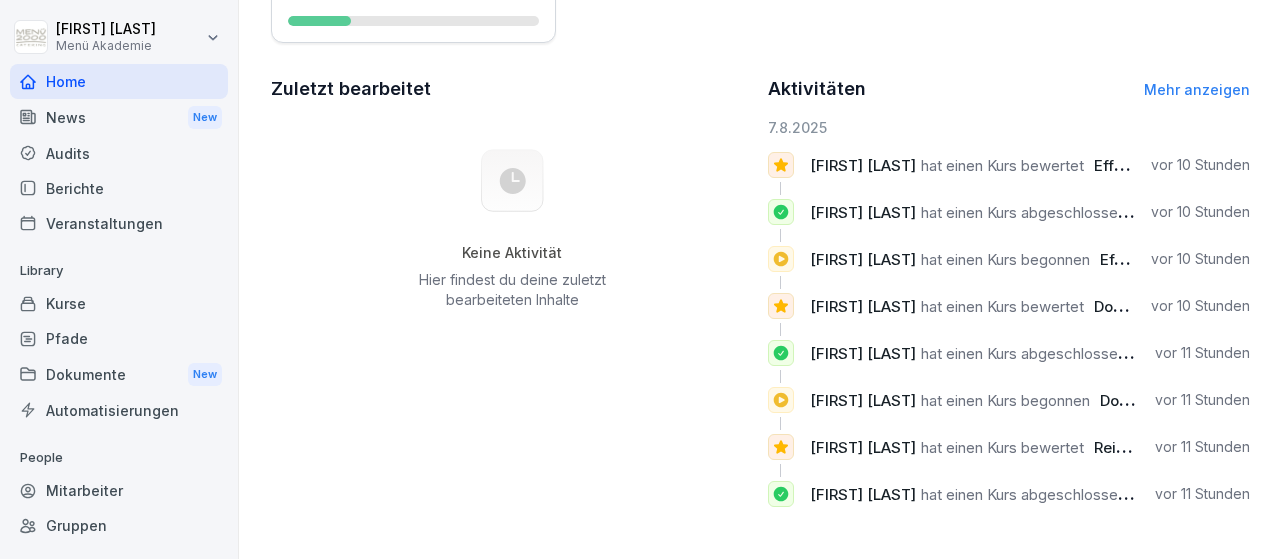 scroll, scrollTop: 0, scrollLeft: 0, axis: both 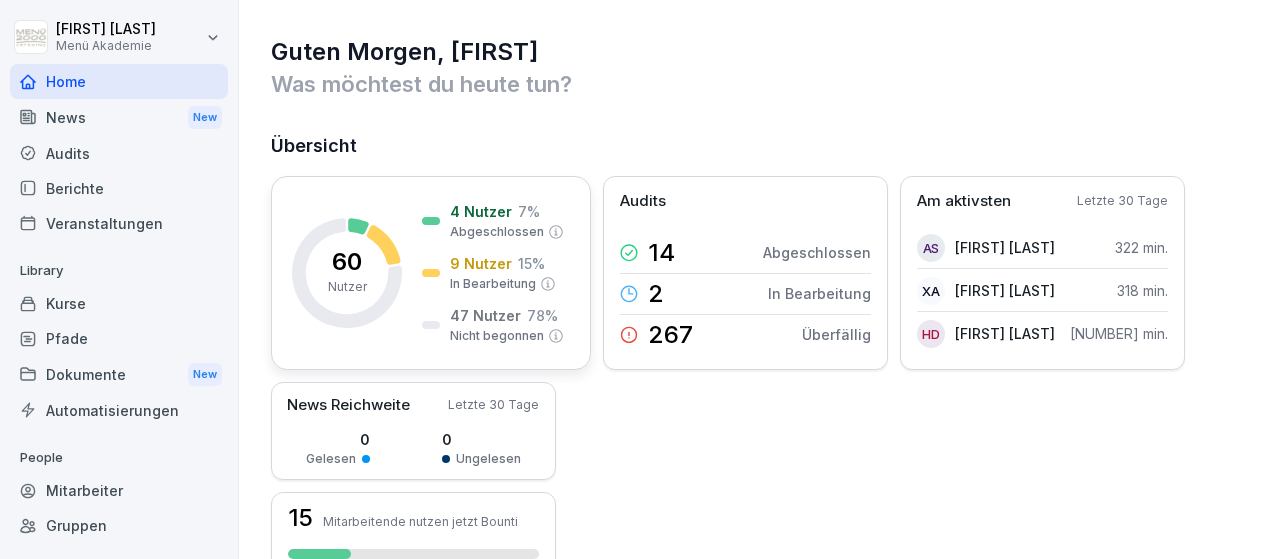 click 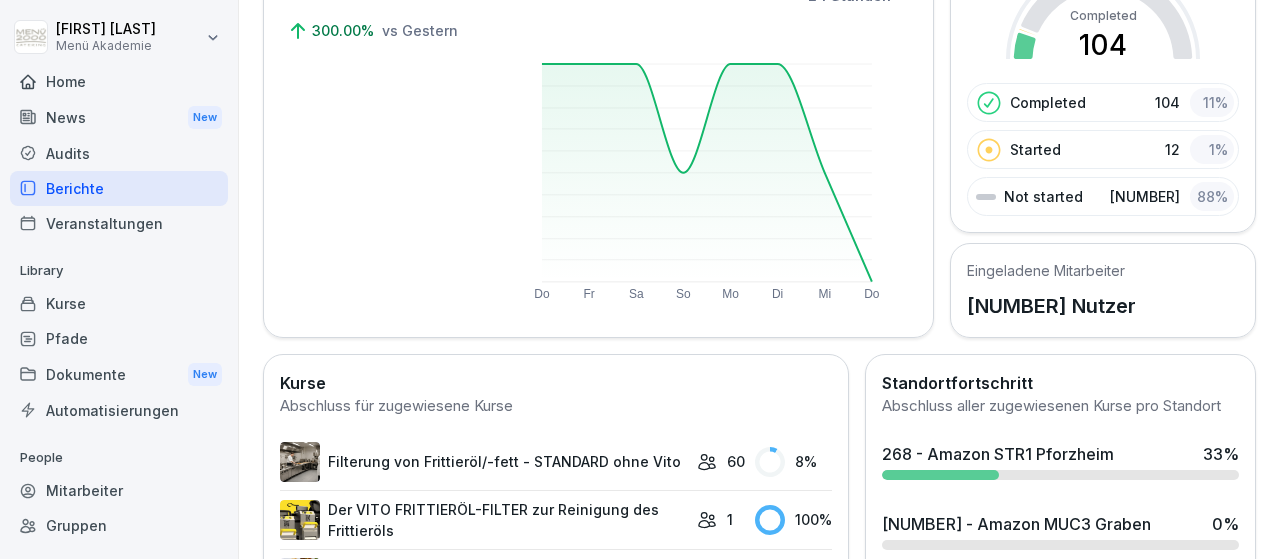 scroll, scrollTop: 0, scrollLeft: 0, axis: both 